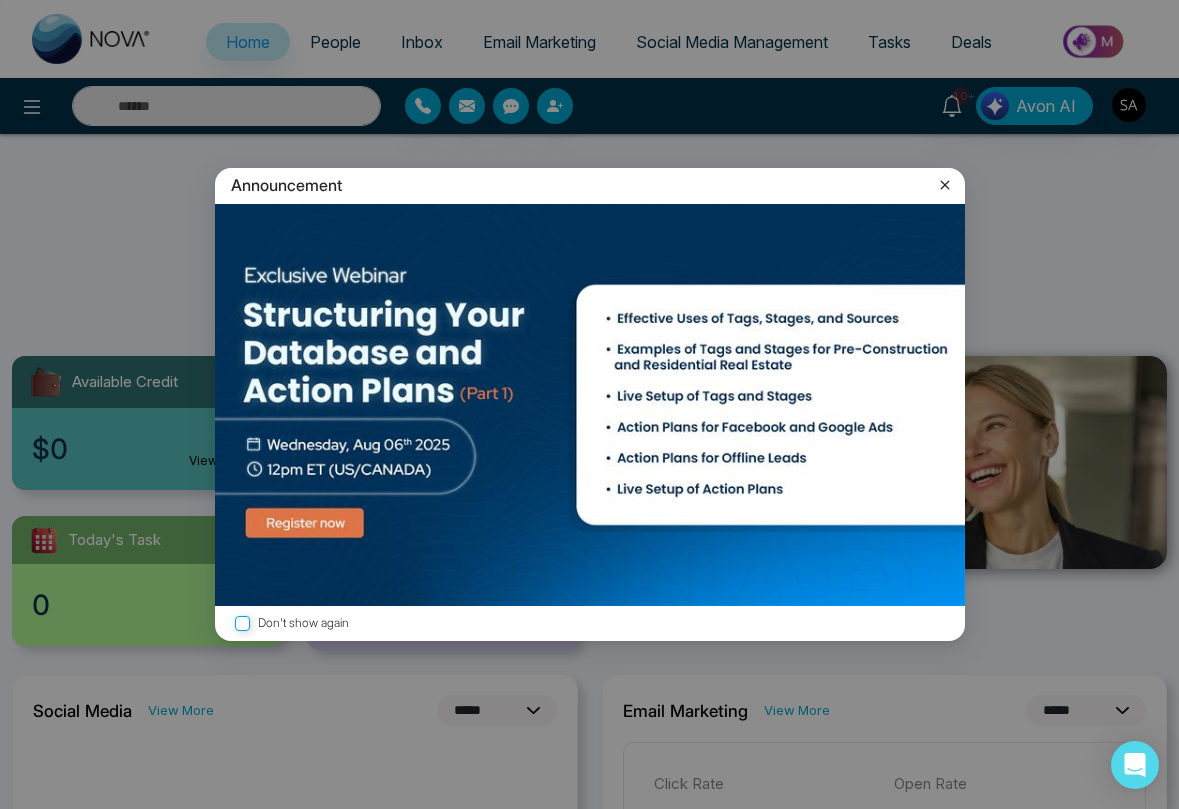 select on "*" 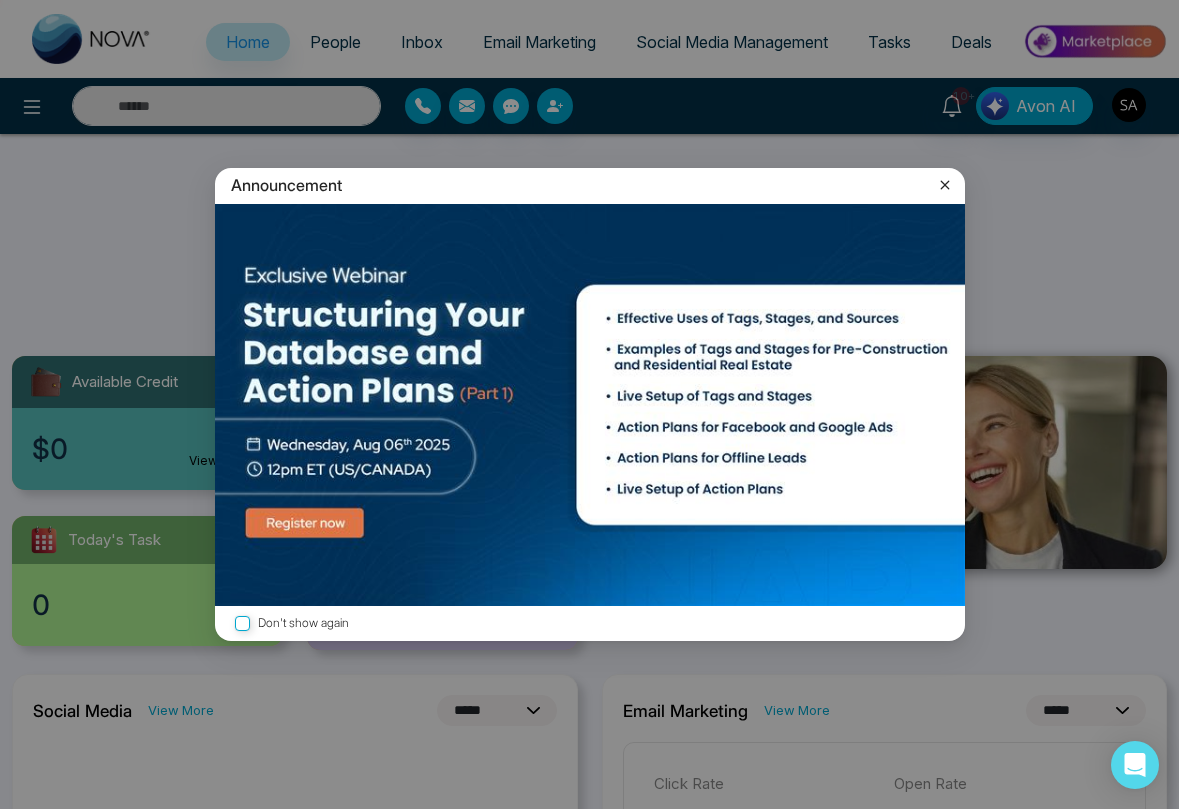 select on "*" 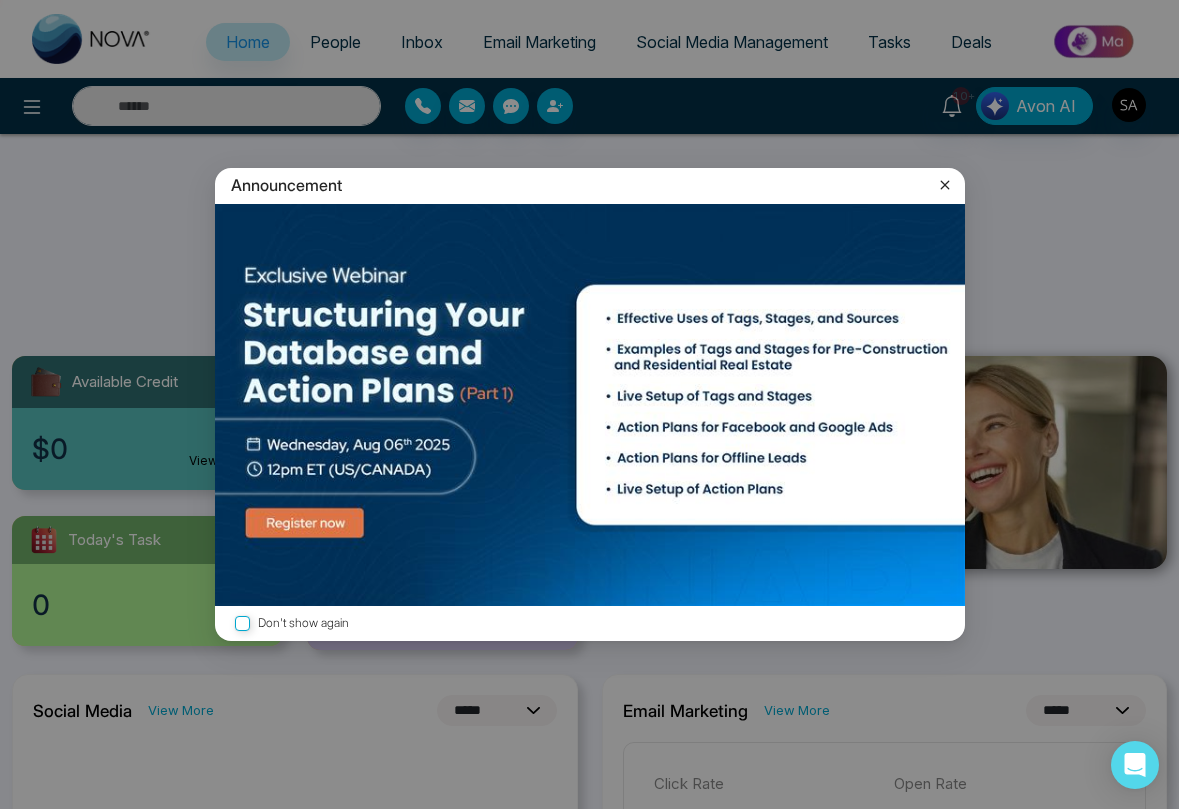 scroll, scrollTop: 1395, scrollLeft: 0, axis: vertical 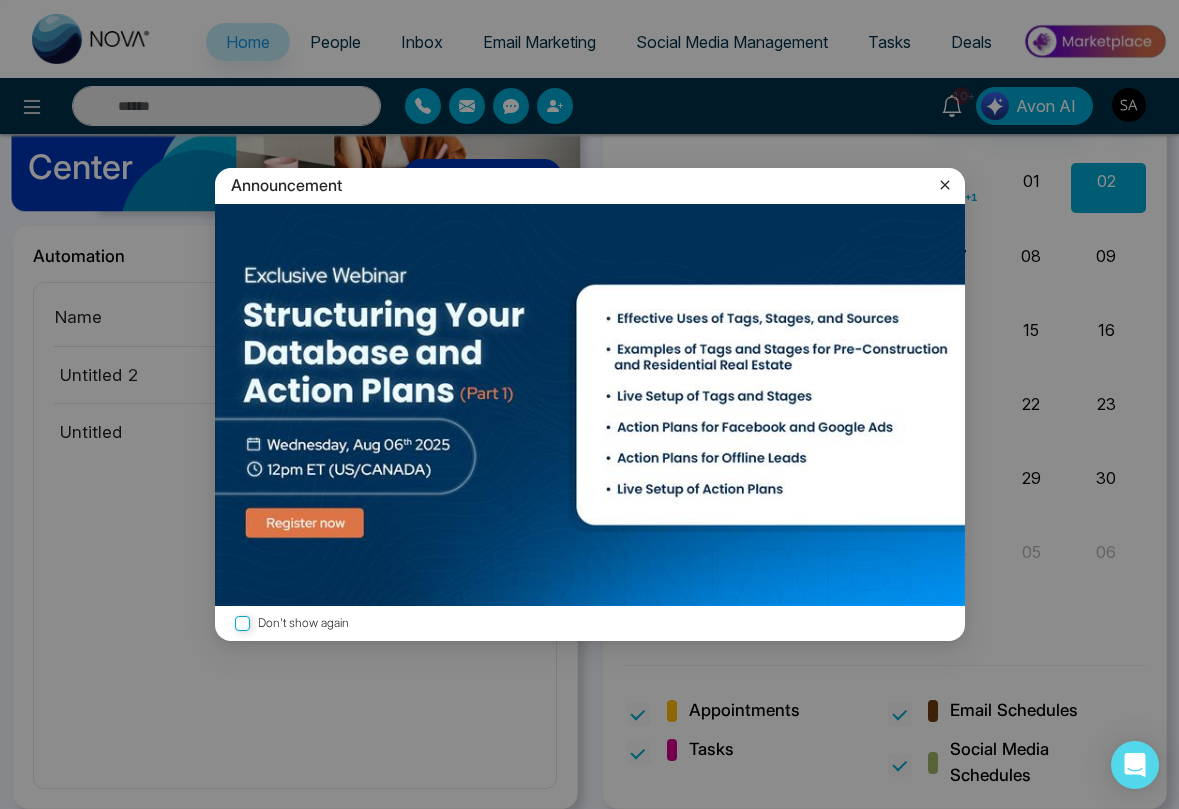 click 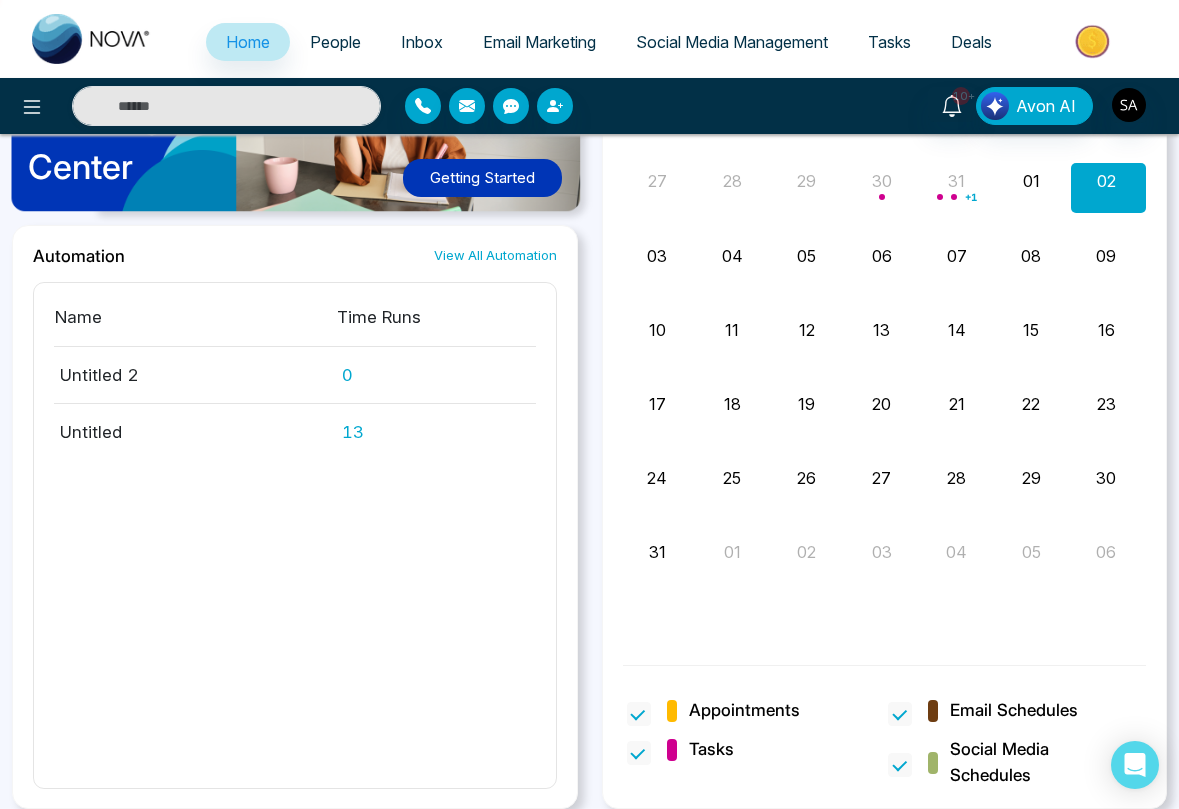 click on "Email Marketing" at bounding box center (539, 42) 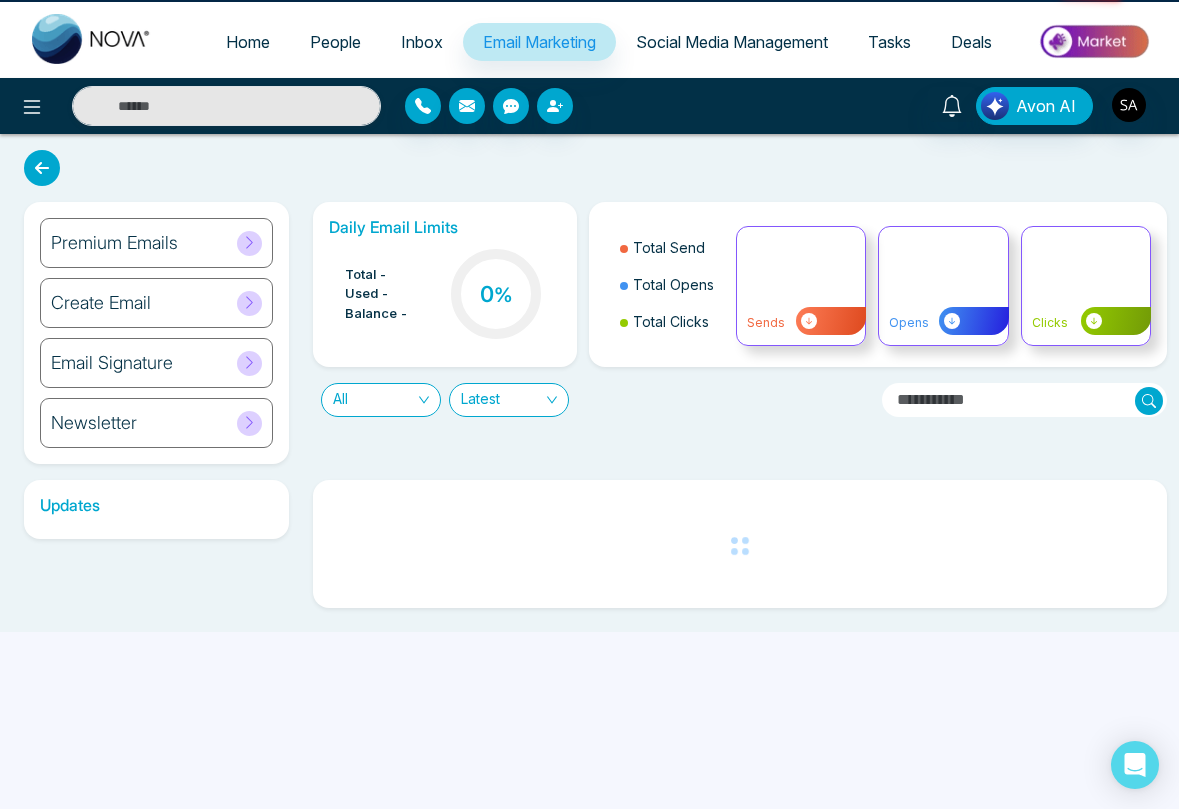 scroll, scrollTop: 0, scrollLeft: 0, axis: both 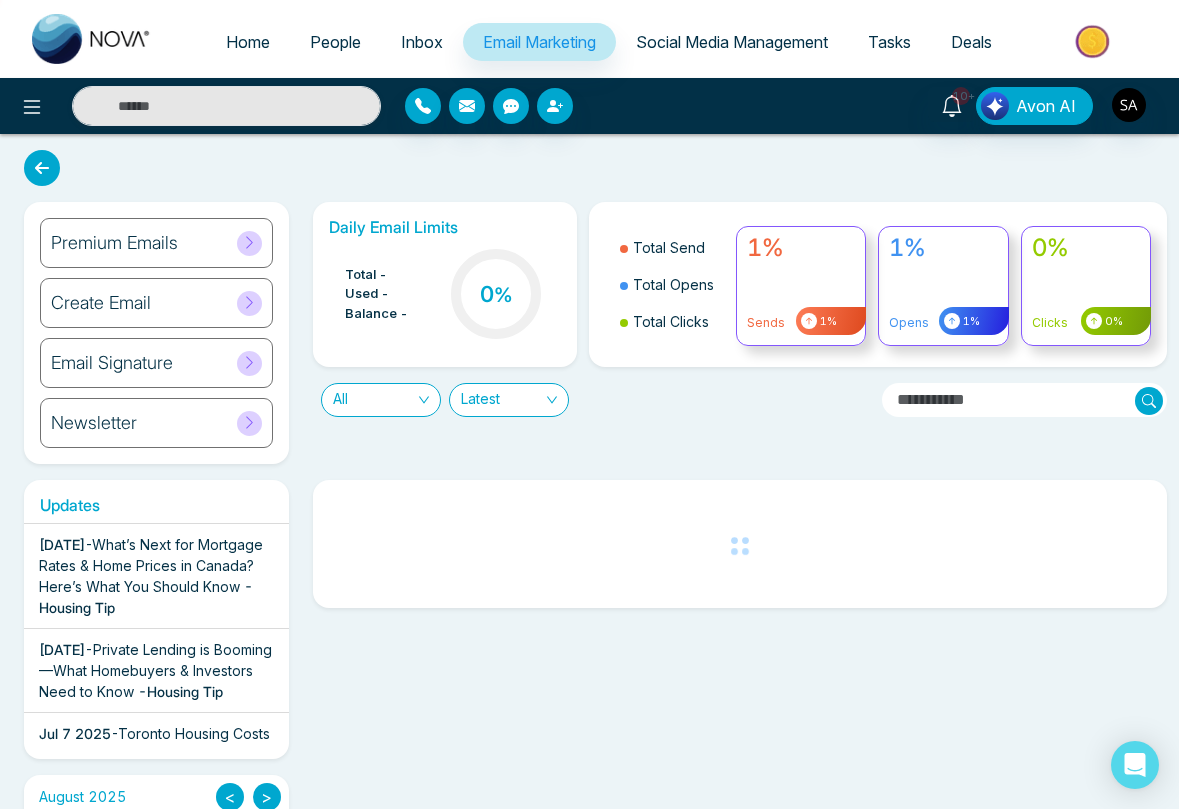 click on "Tasks" at bounding box center (889, 42) 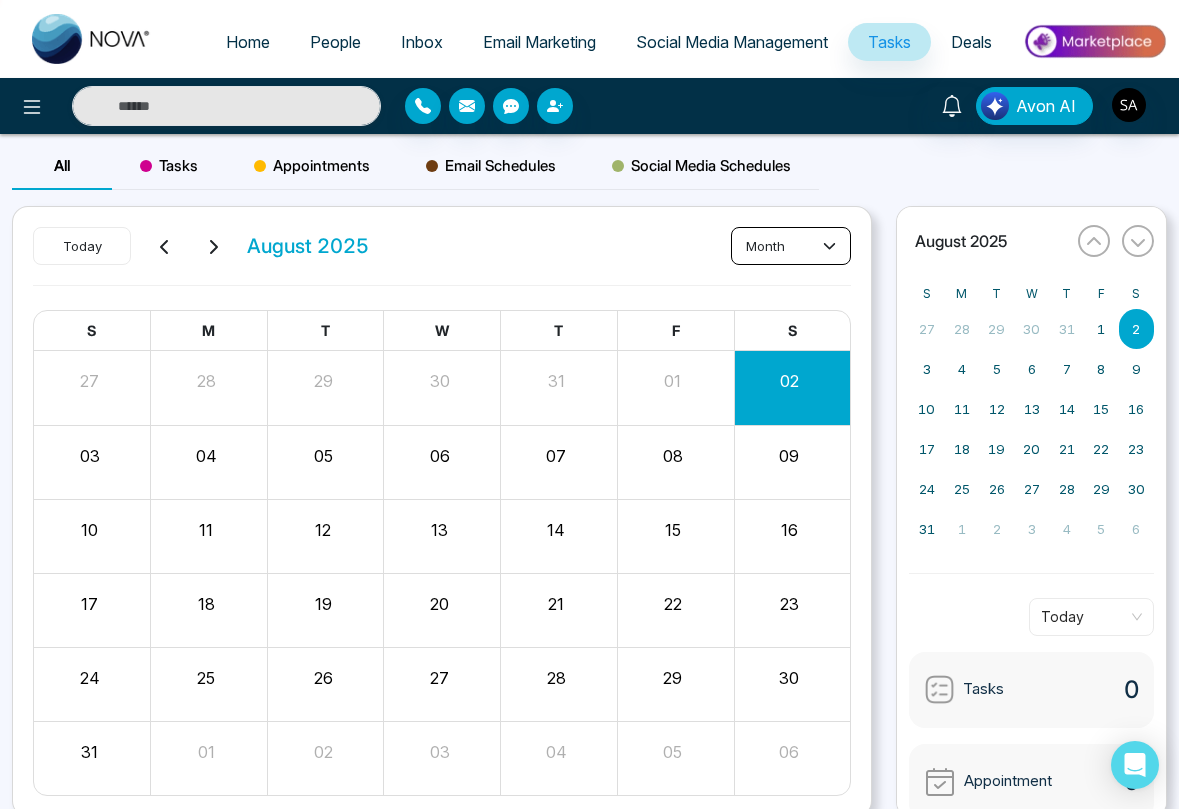 click on "month" at bounding box center [791, 246] 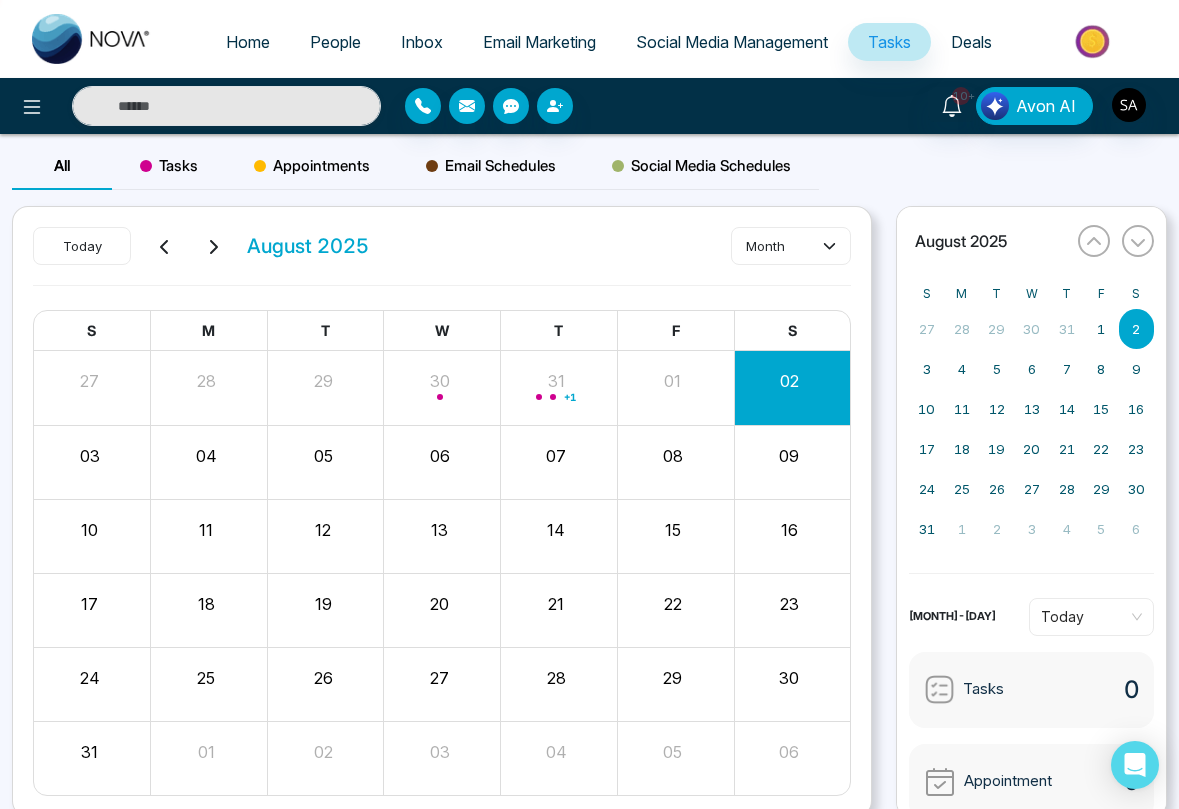 click on "S" at bounding box center (792, 331) 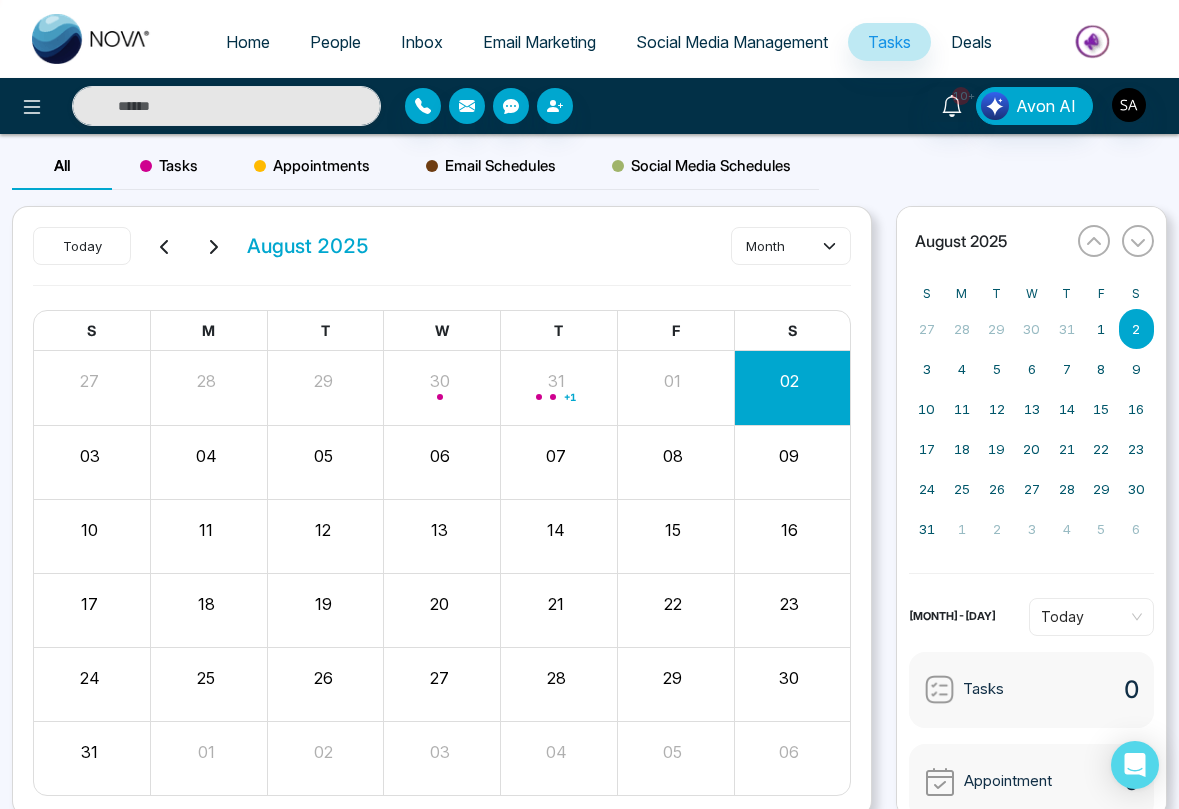 click on "Today August 2025 month   S M T W T F S 27 28 29 30 31 + 1 01 02     03 04 05 06 07 08 09 10 11 12 13 14 15 16 17 18 19 20 21 22 23 24 25 26 27 28 29 30 31 01 02 03 04 05 06" at bounding box center [442, 512] 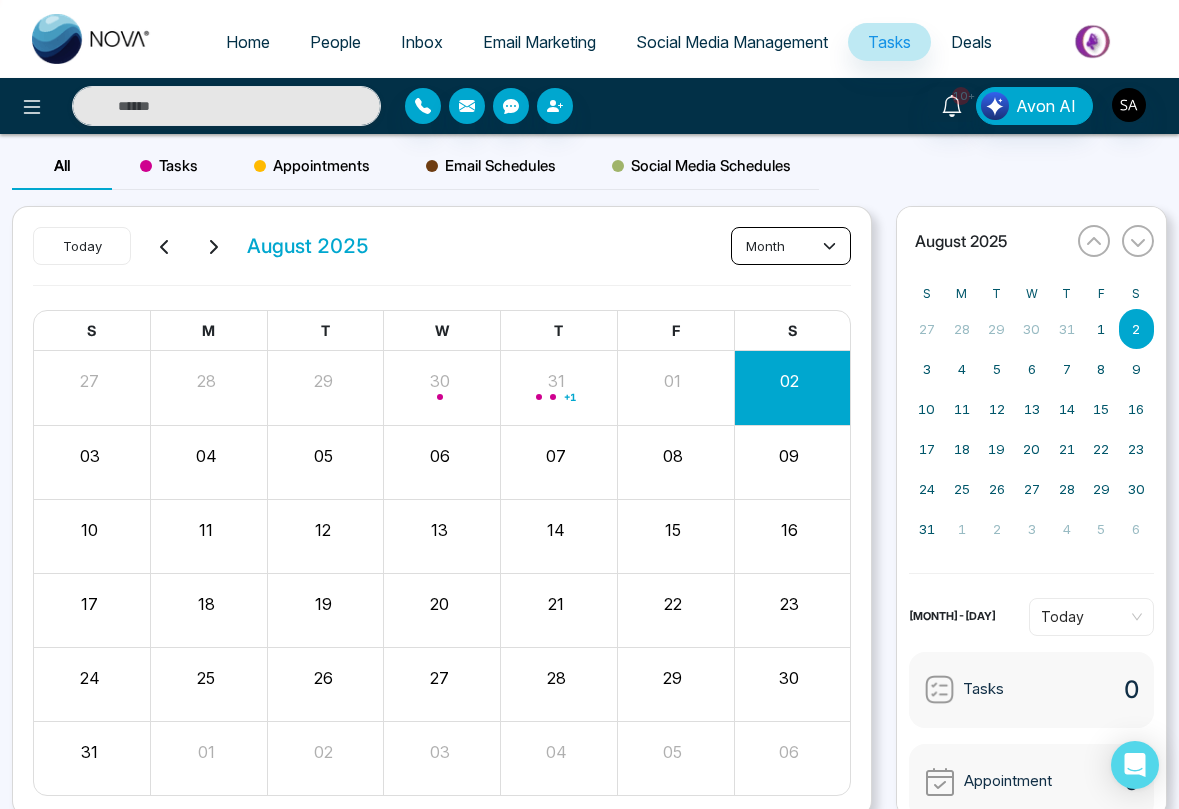 click on "month" at bounding box center (791, 246) 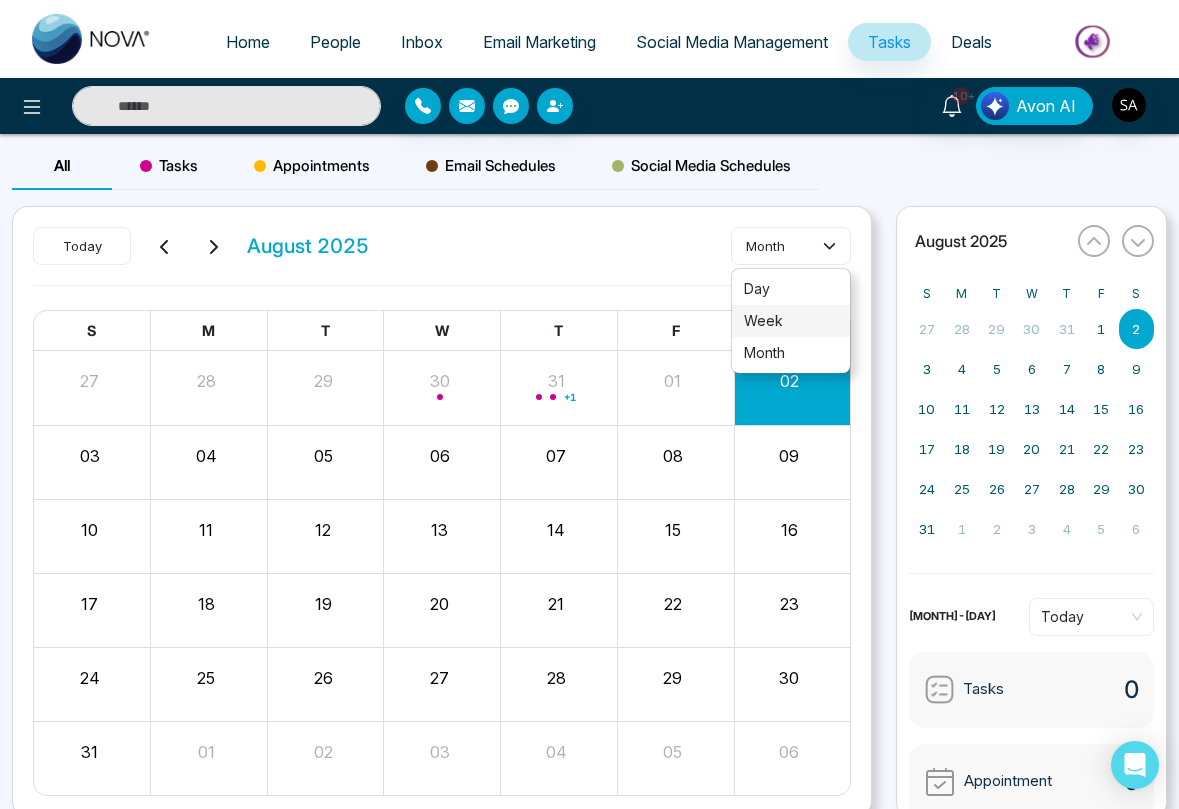 click on "week" at bounding box center (791, 321) 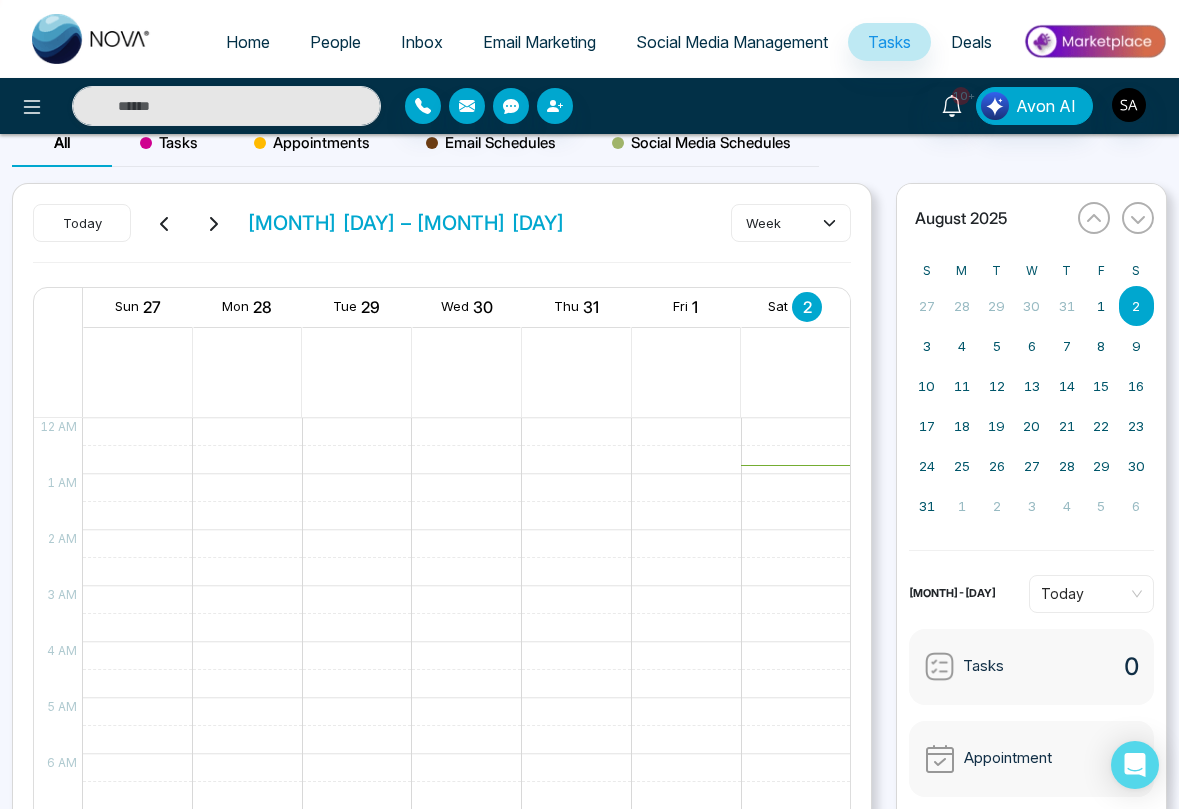 scroll, scrollTop: 0, scrollLeft: 0, axis: both 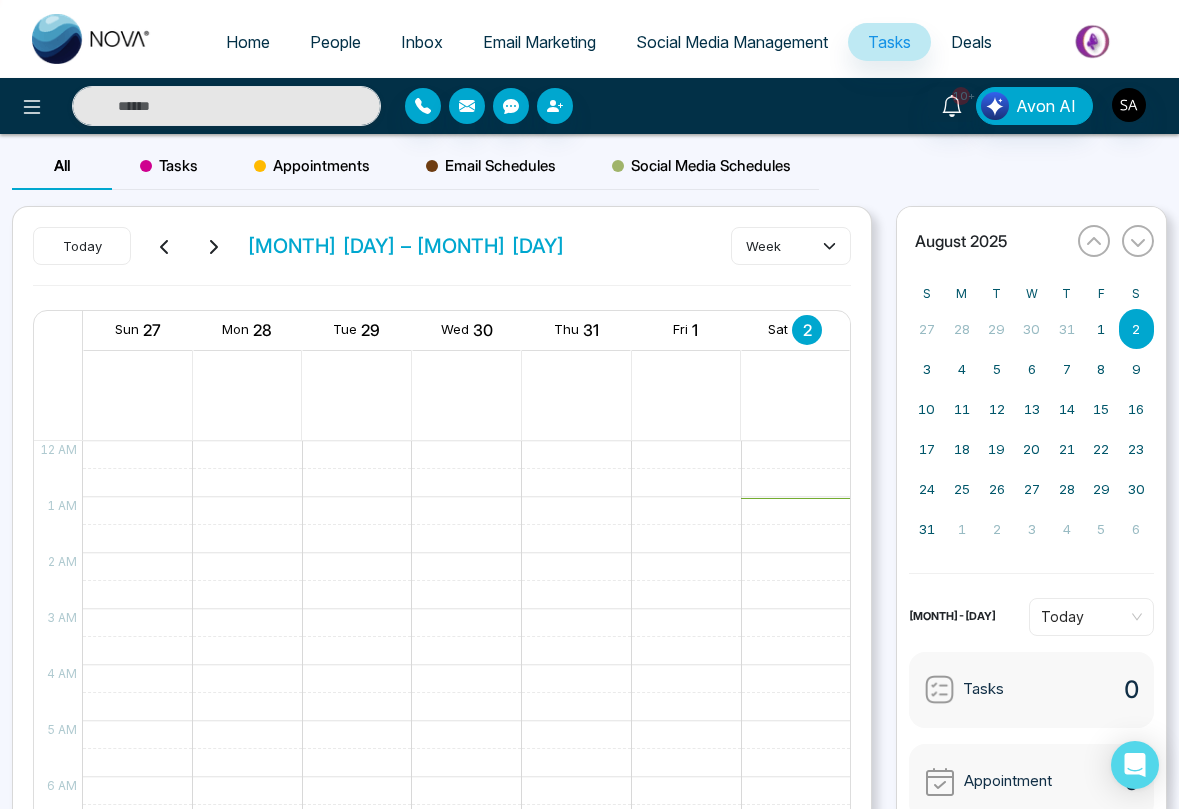 click on "People" at bounding box center (335, 42) 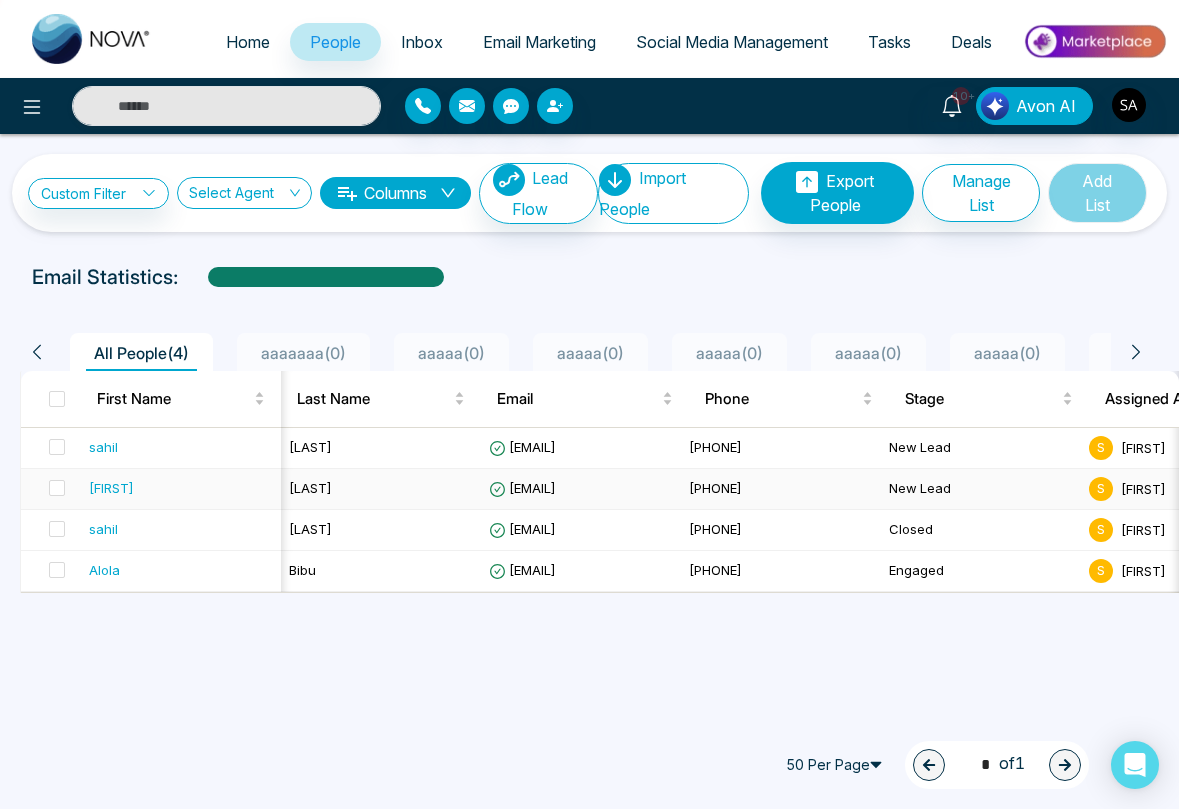 scroll, scrollTop: 0, scrollLeft: 337, axis: horizontal 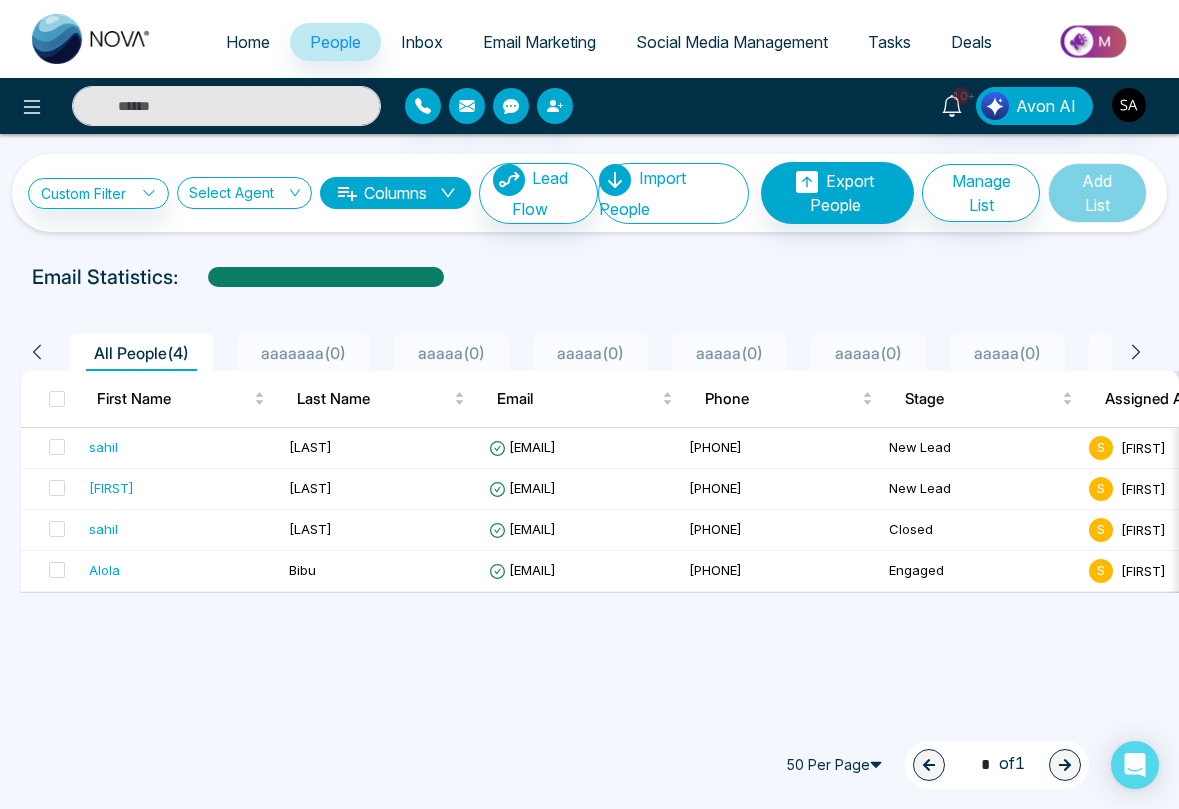 click on "Tasks" at bounding box center (889, 42) 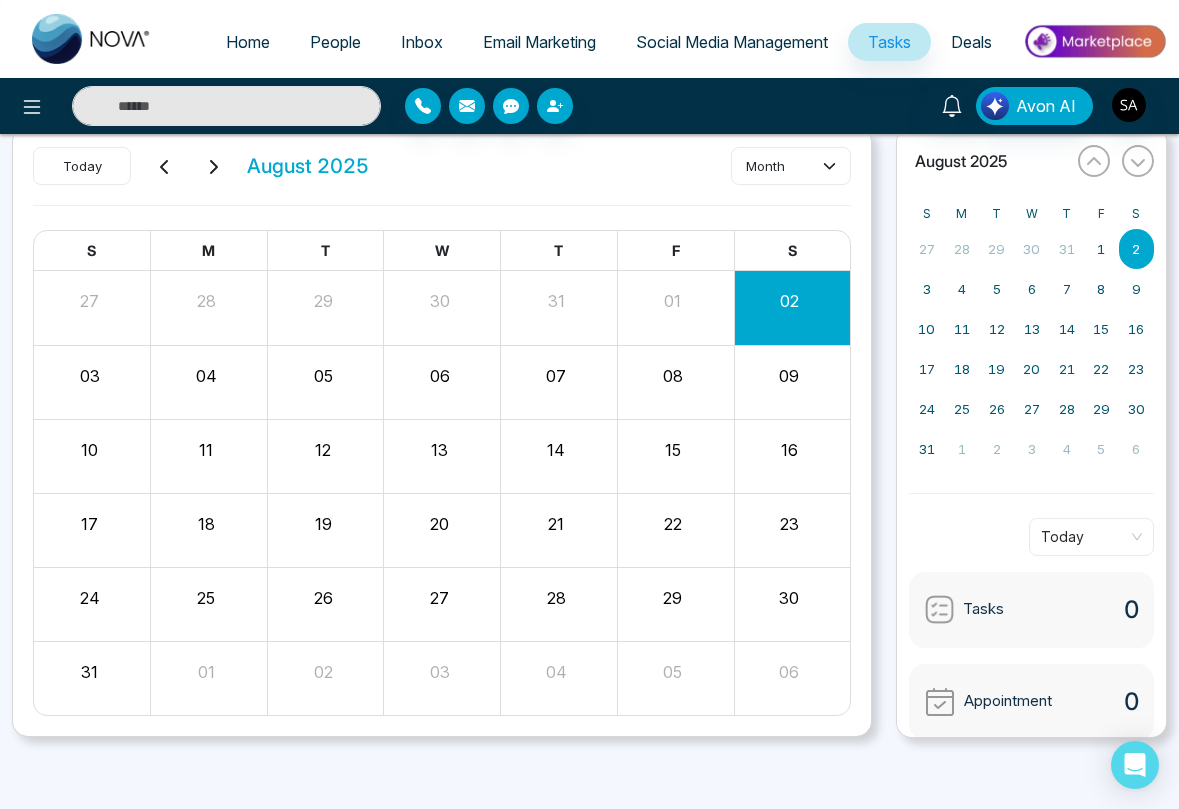 scroll, scrollTop: 0, scrollLeft: 0, axis: both 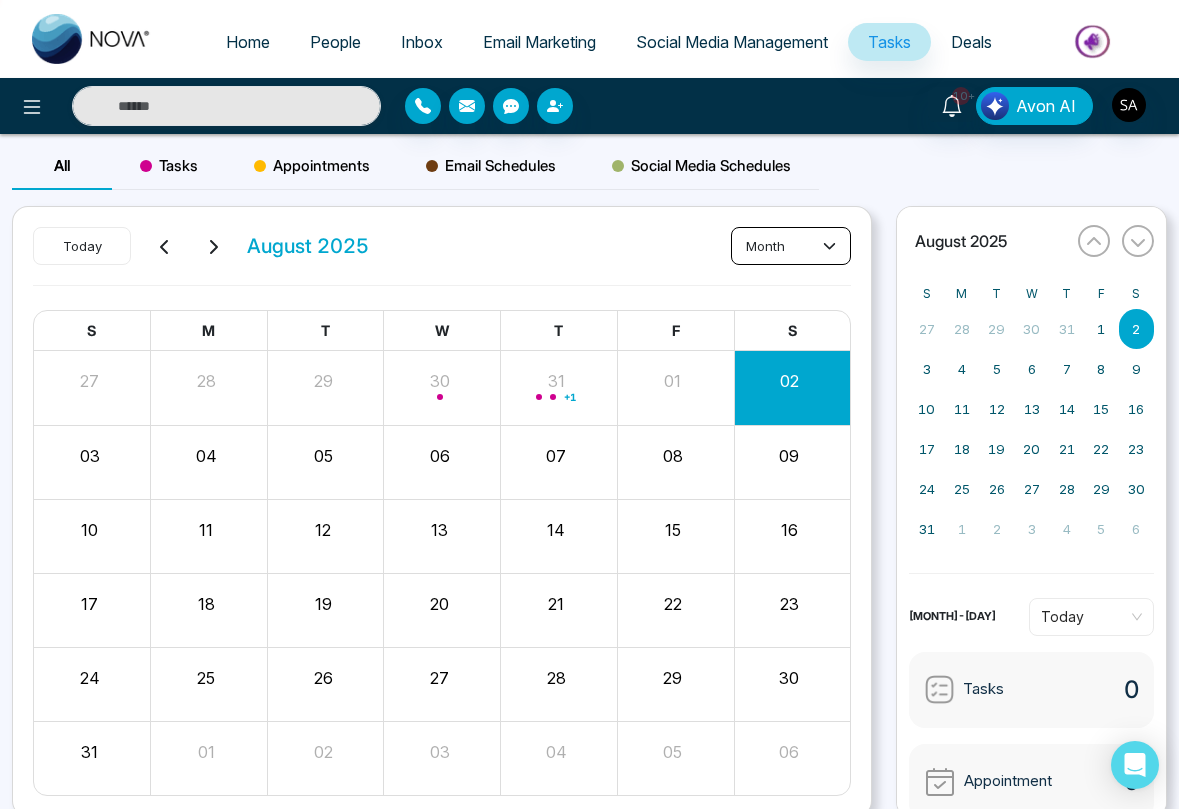 click on "month" at bounding box center [791, 246] 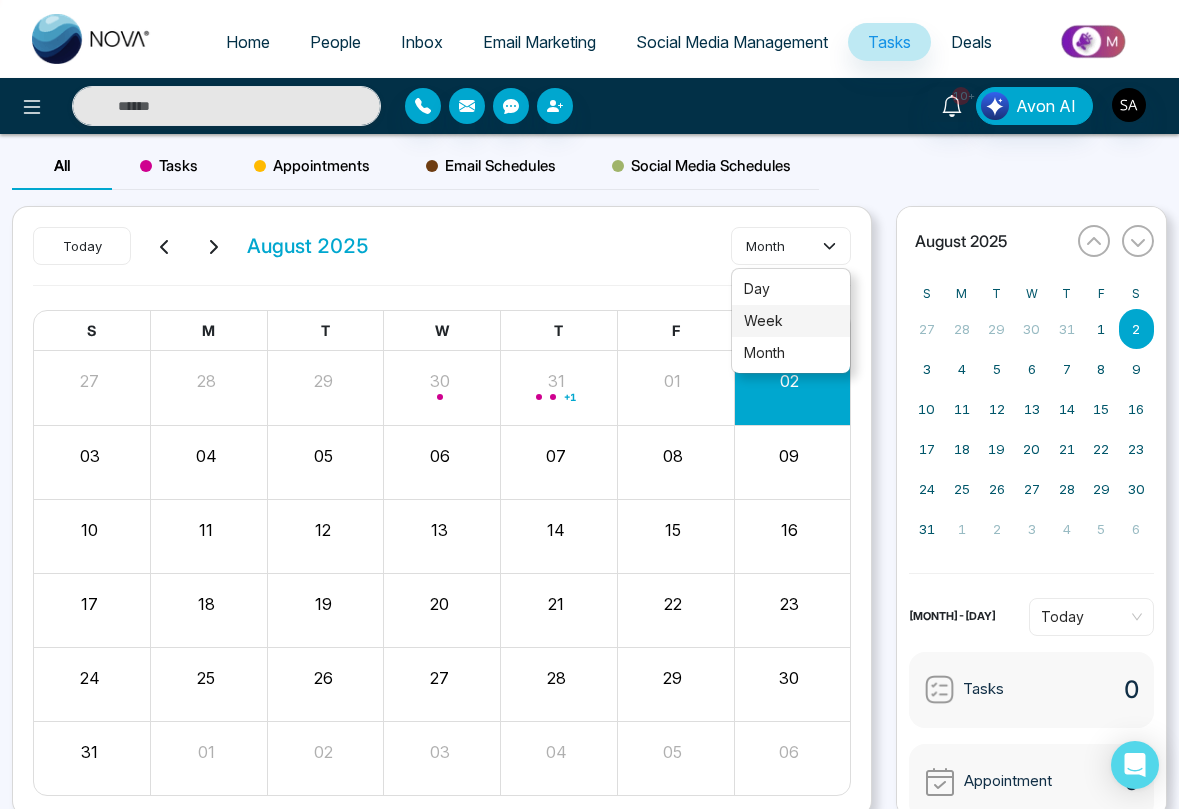 click on "week" at bounding box center [791, 321] 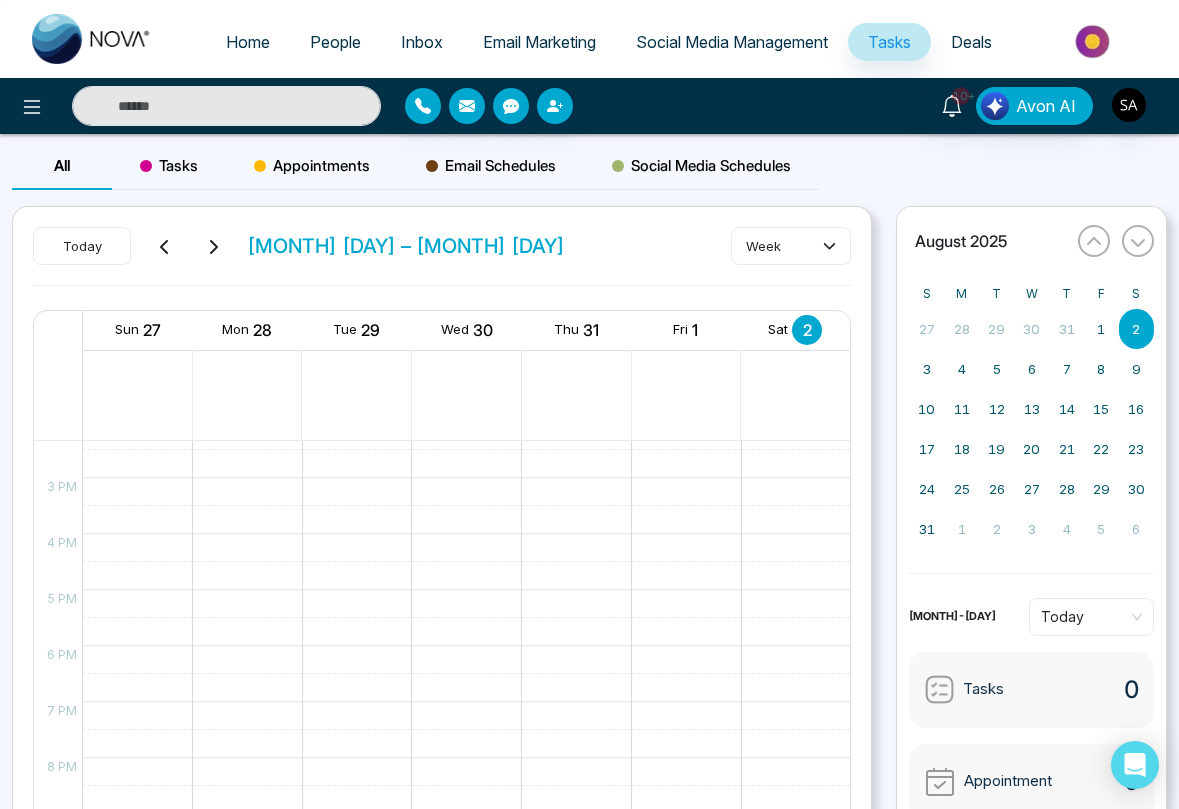 scroll, scrollTop: 884, scrollLeft: 0, axis: vertical 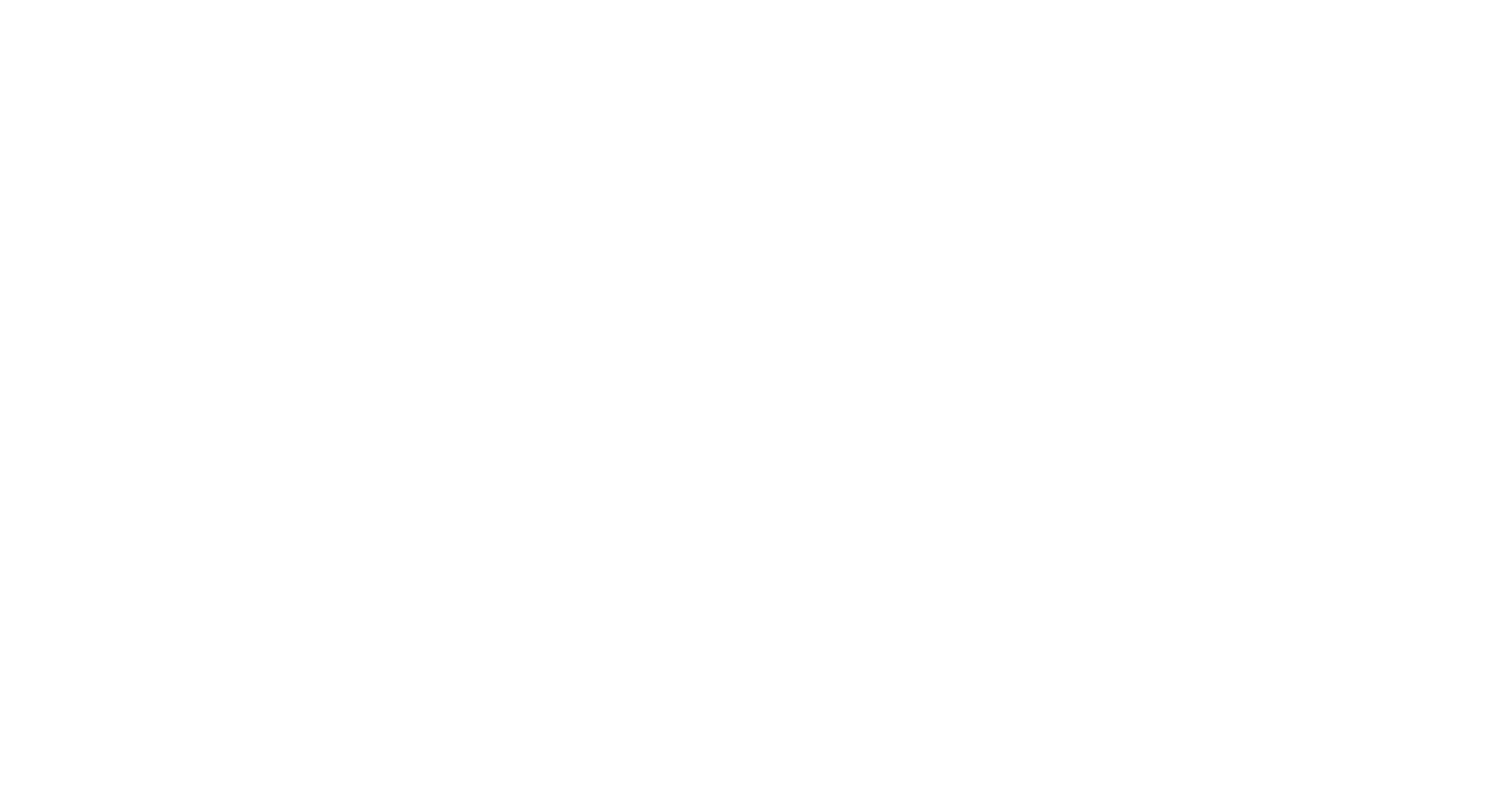 select on "*" 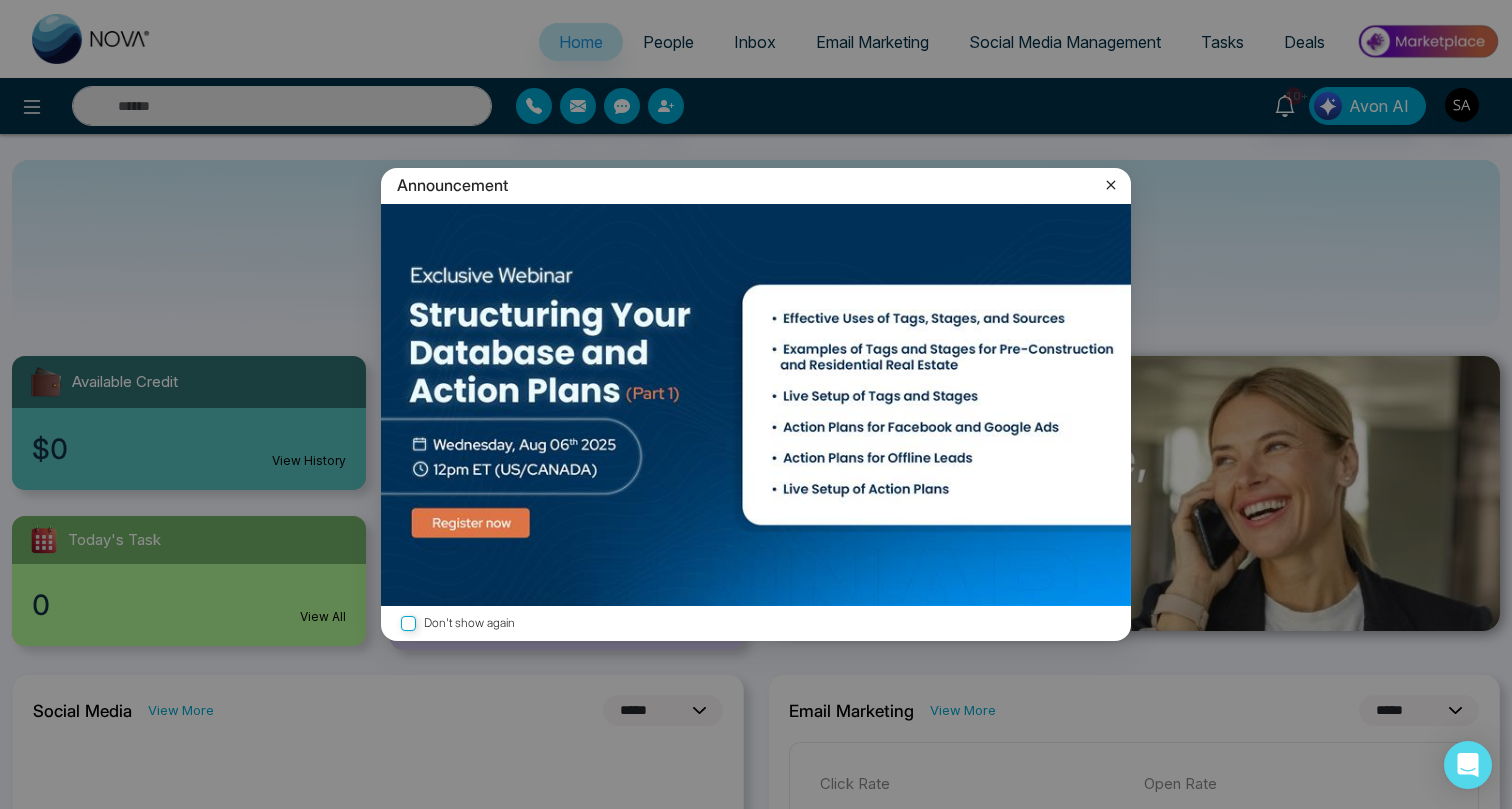 click on "Announcement" at bounding box center (756, 185) 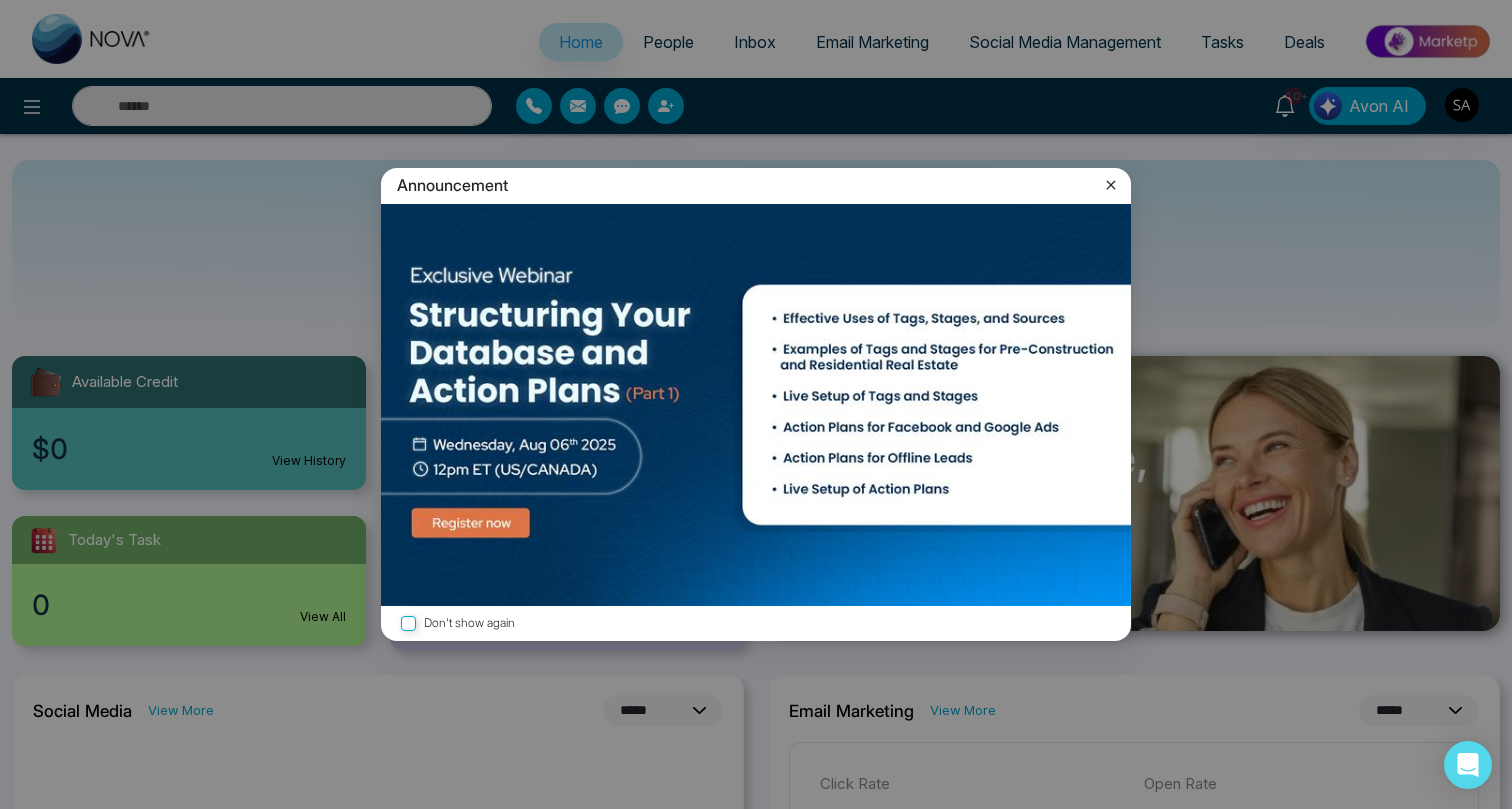 click 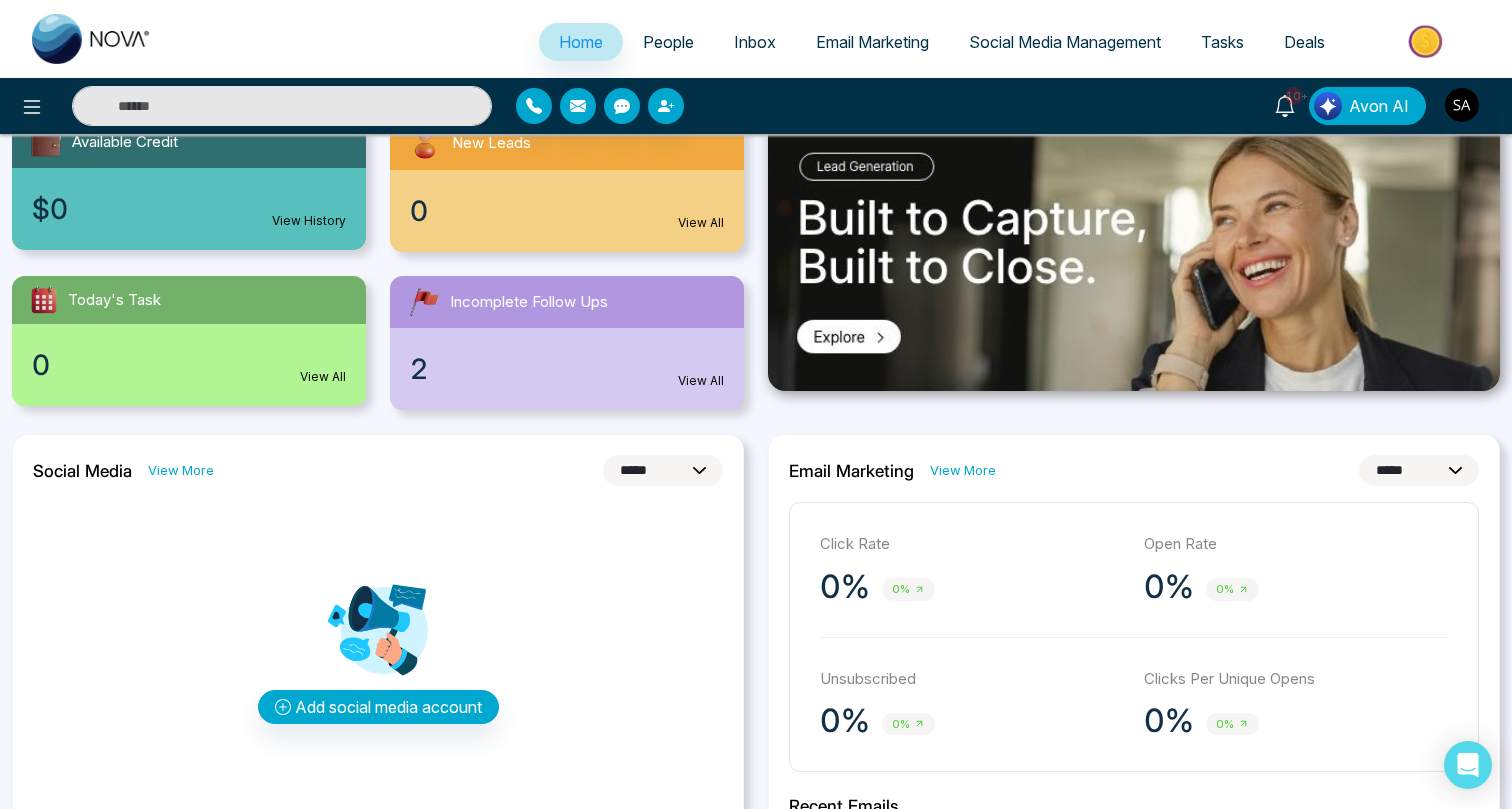 scroll, scrollTop: 0, scrollLeft: 0, axis: both 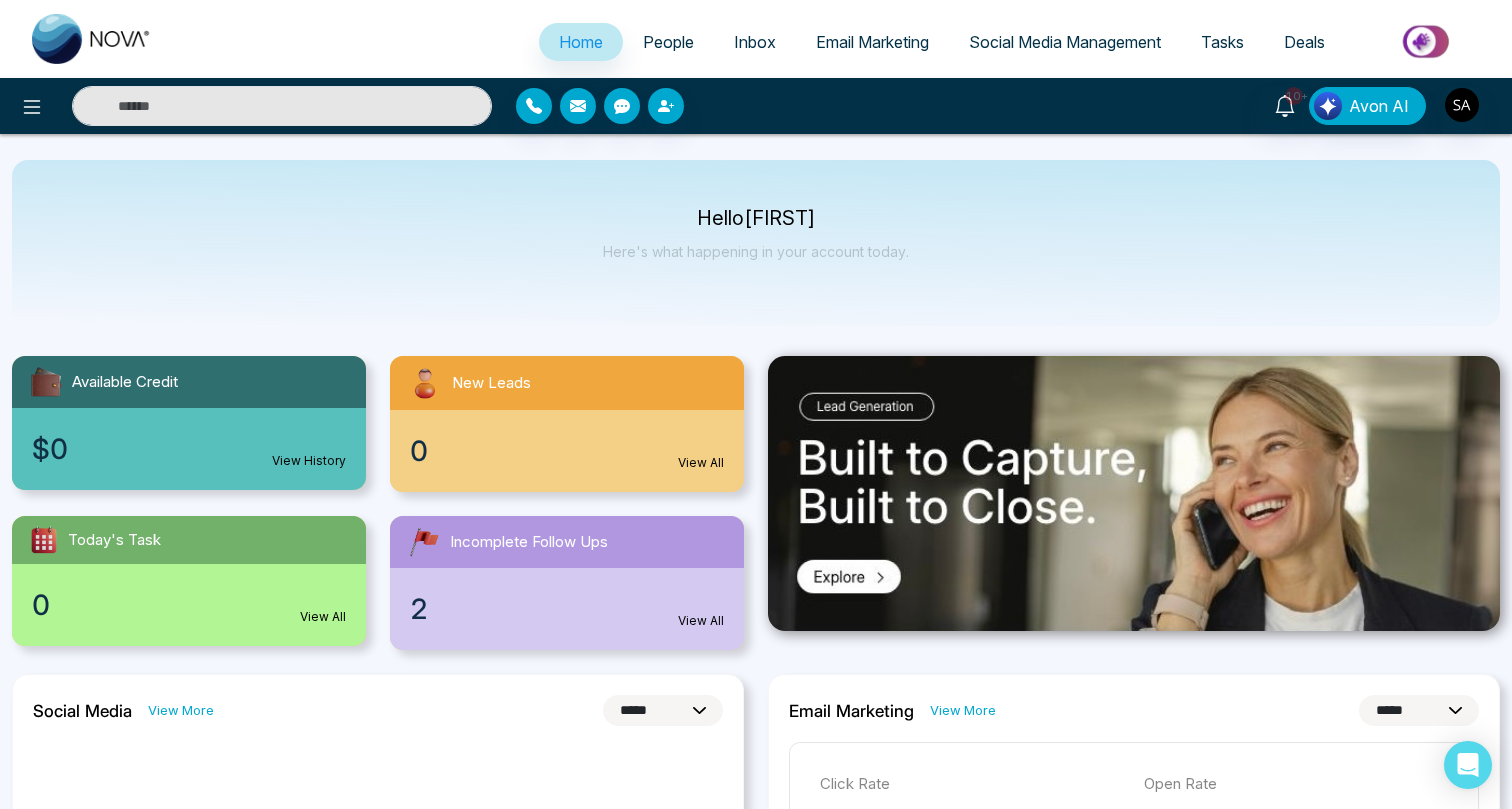 click on "People" at bounding box center (668, 42) 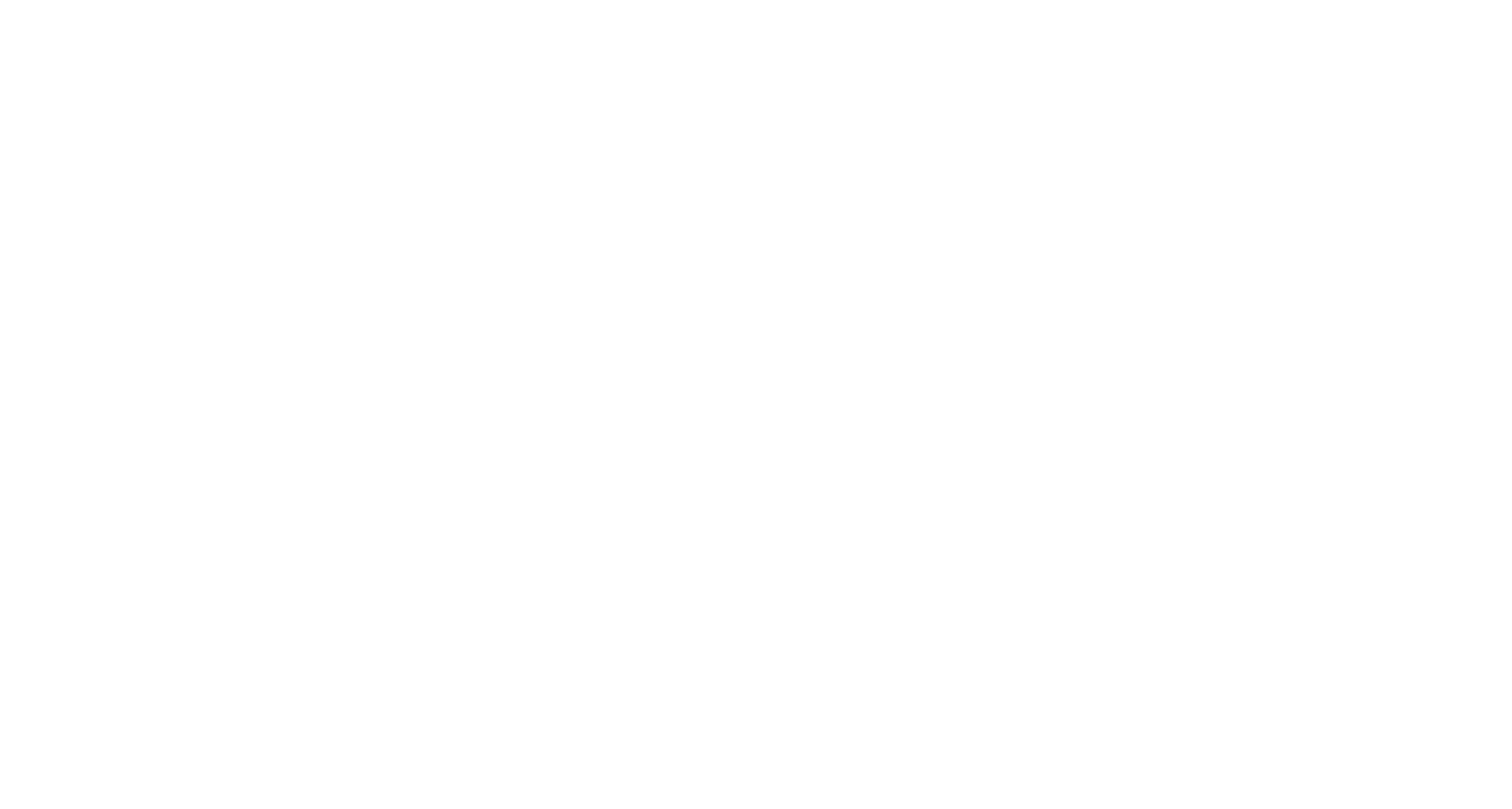 scroll, scrollTop: 0, scrollLeft: 0, axis: both 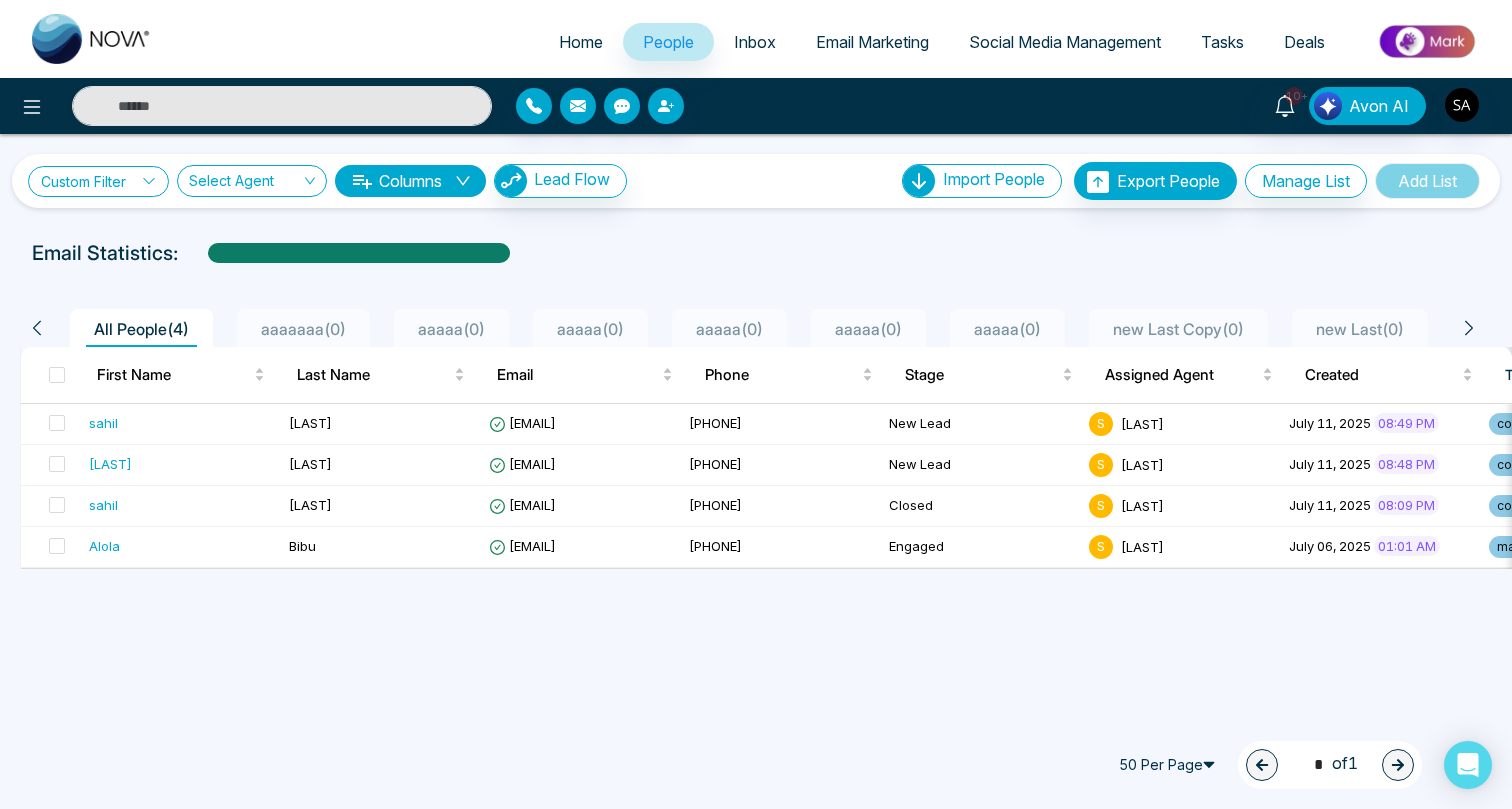 click on "Custom Filter" at bounding box center [98, 181] 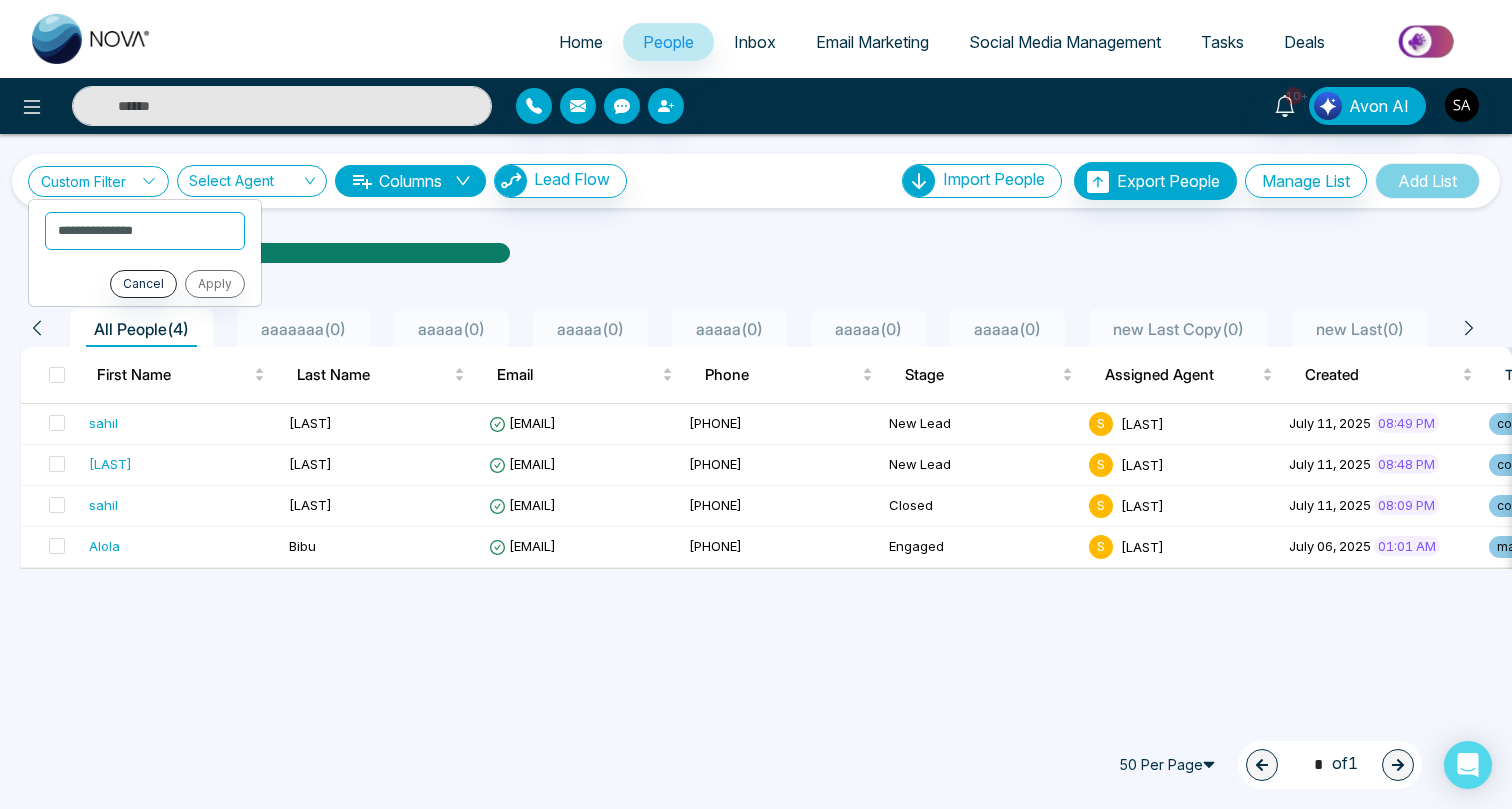 click on "Custom Filter" at bounding box center (98, 181) 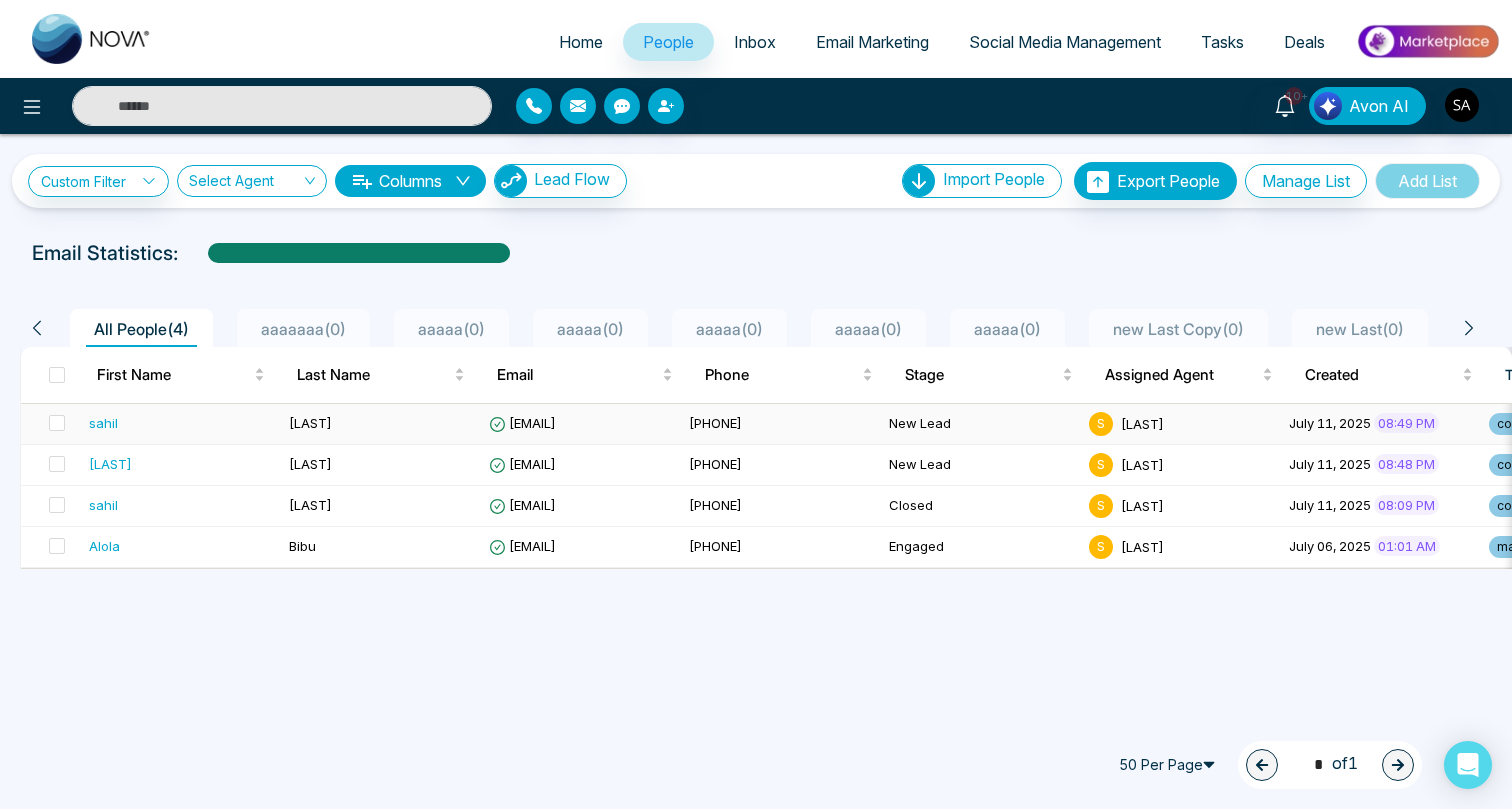 click on "sahil" at bounding box center (181, 424) 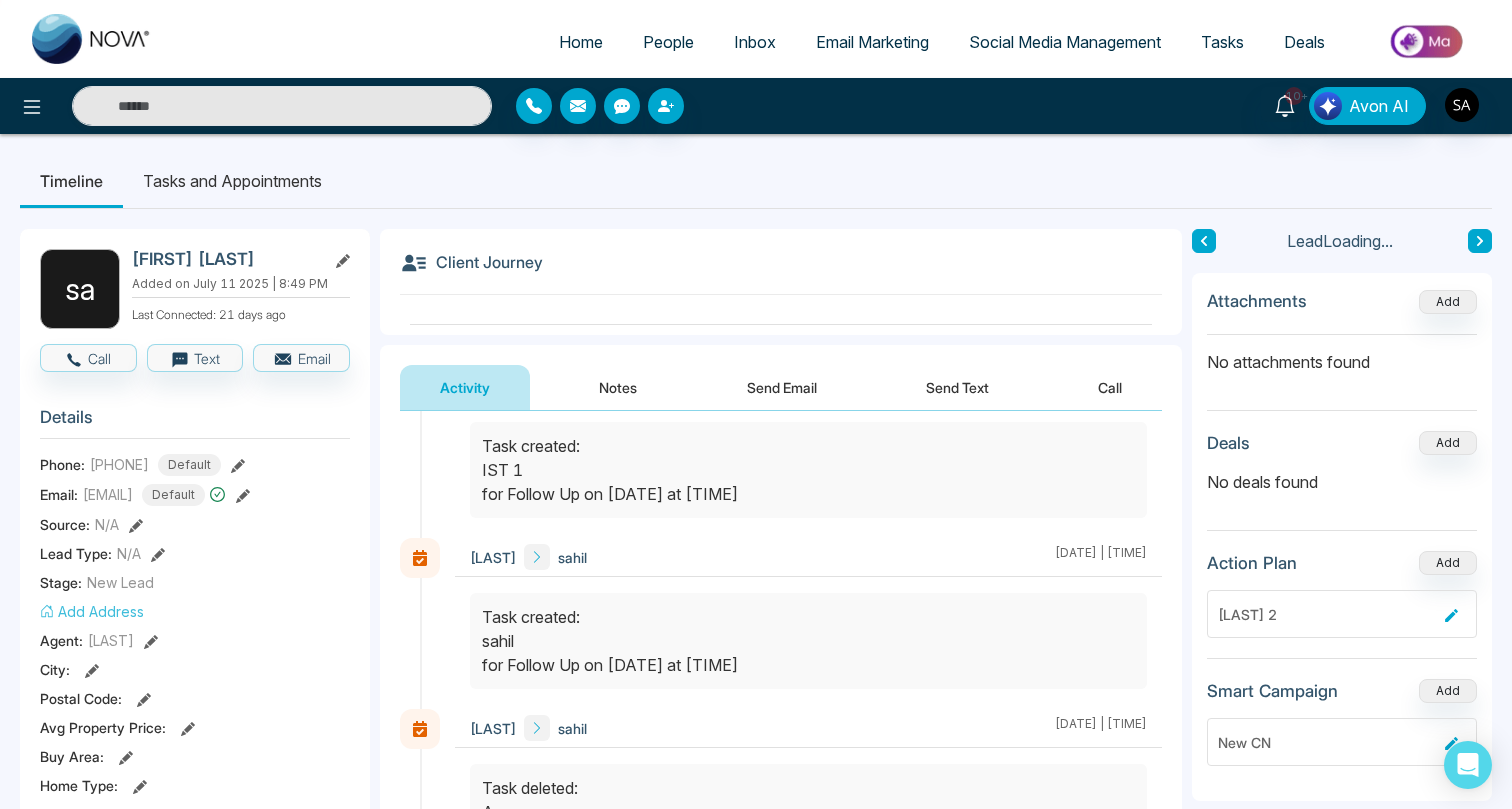 scroll, scrollTop: 0, scrollLeft: 0, axis: both 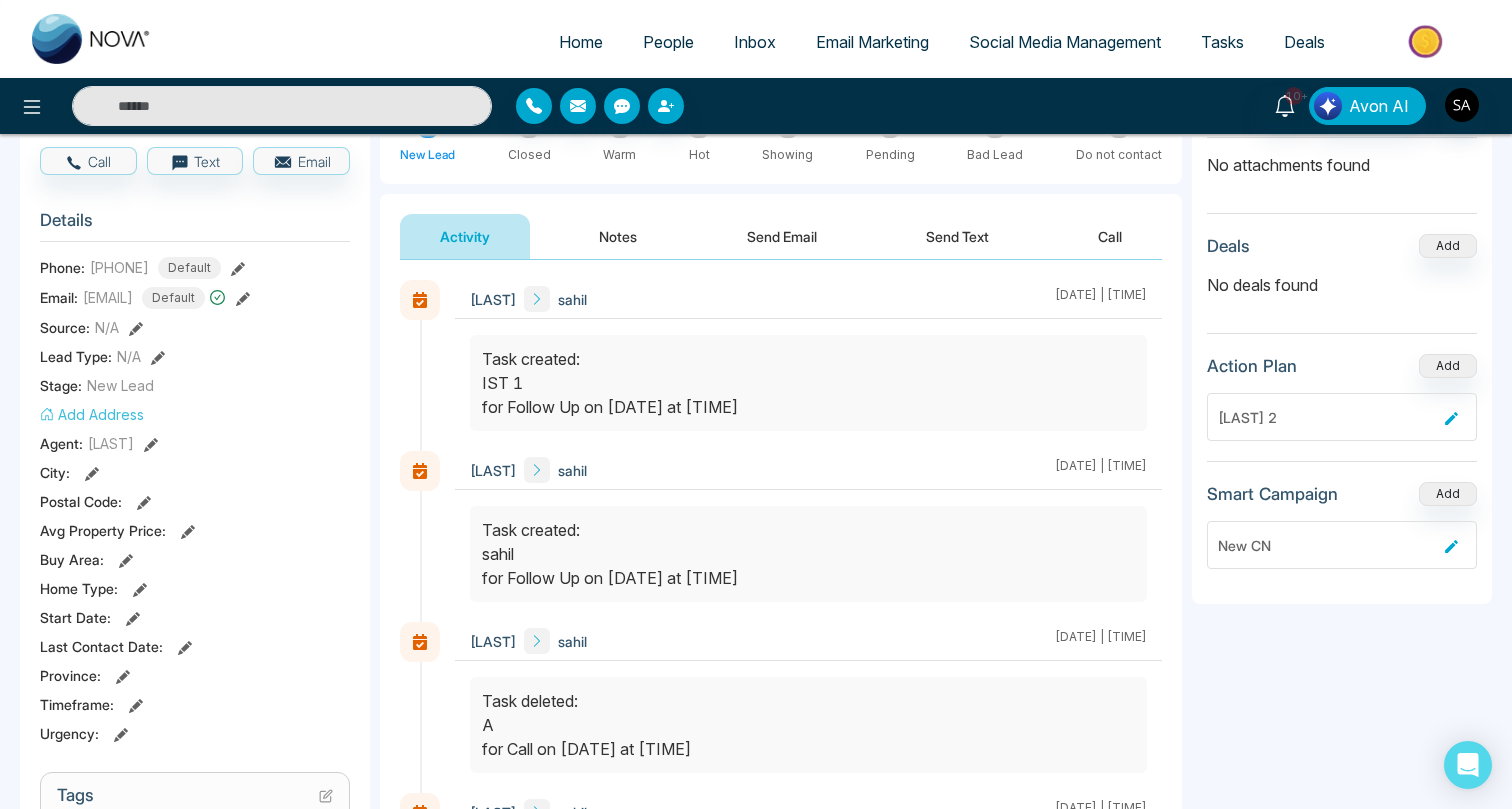 click at bounding box center (92, 472) 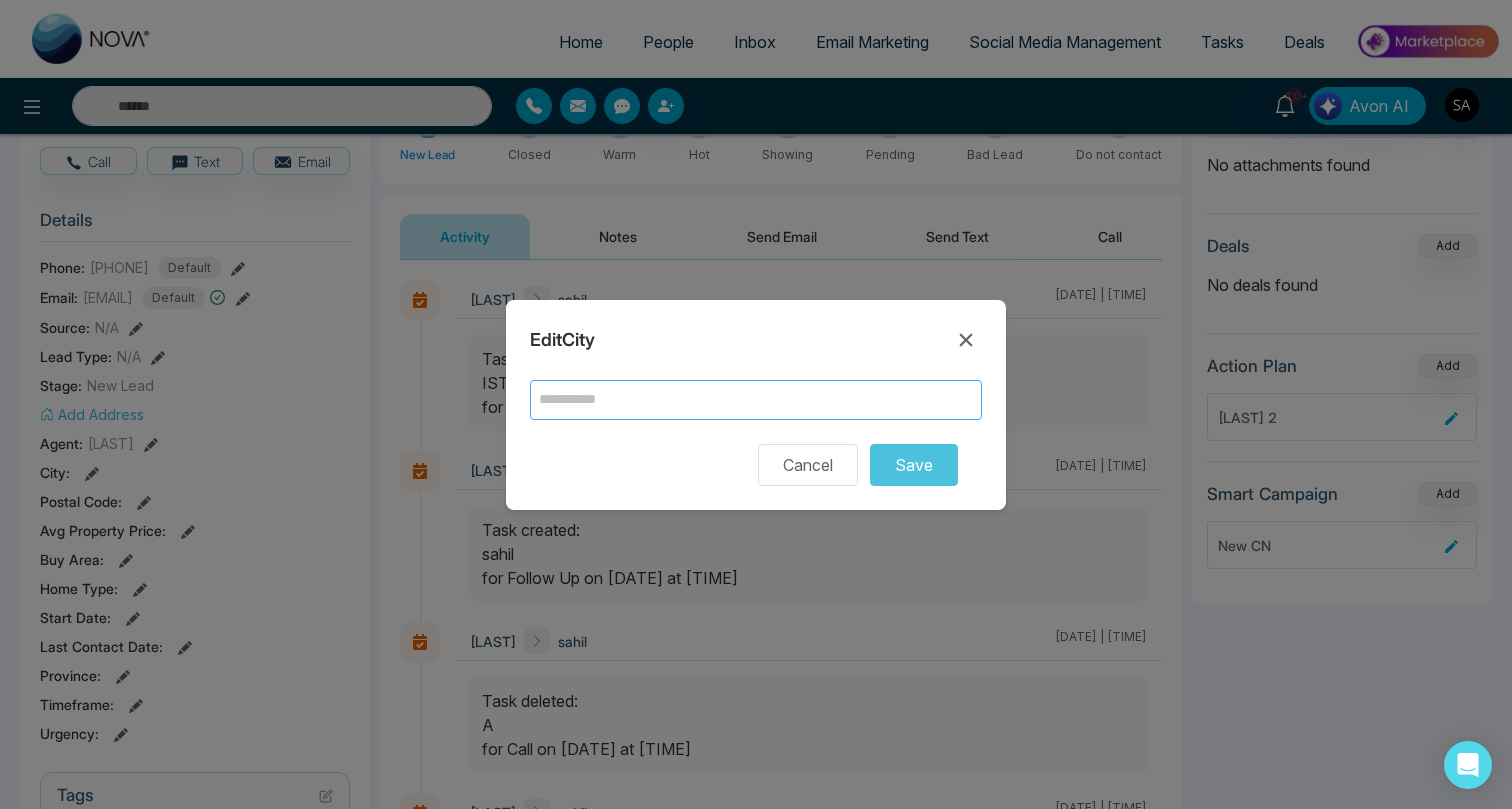 click at bounding box center (756, 400) 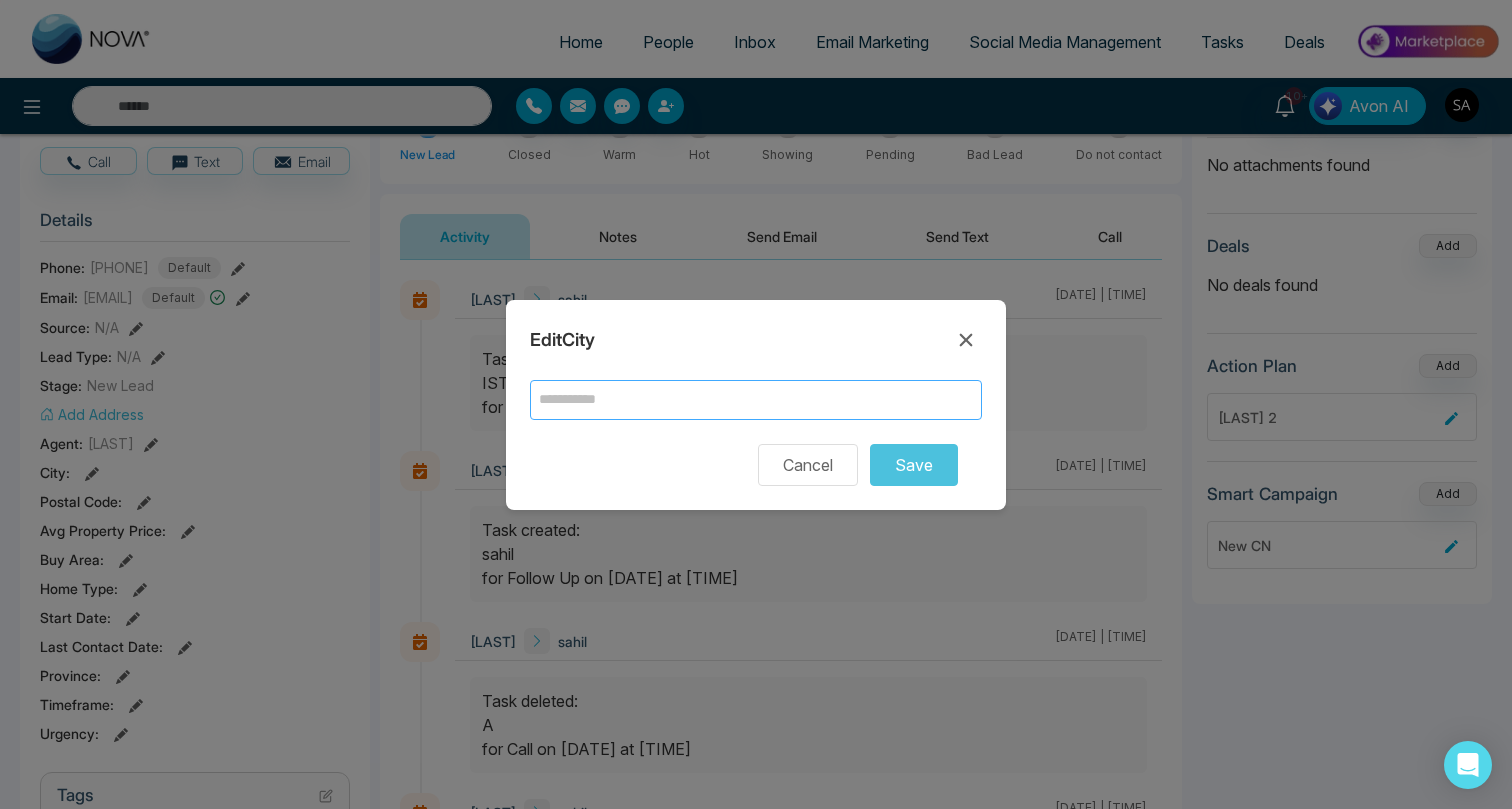 type on "*******" 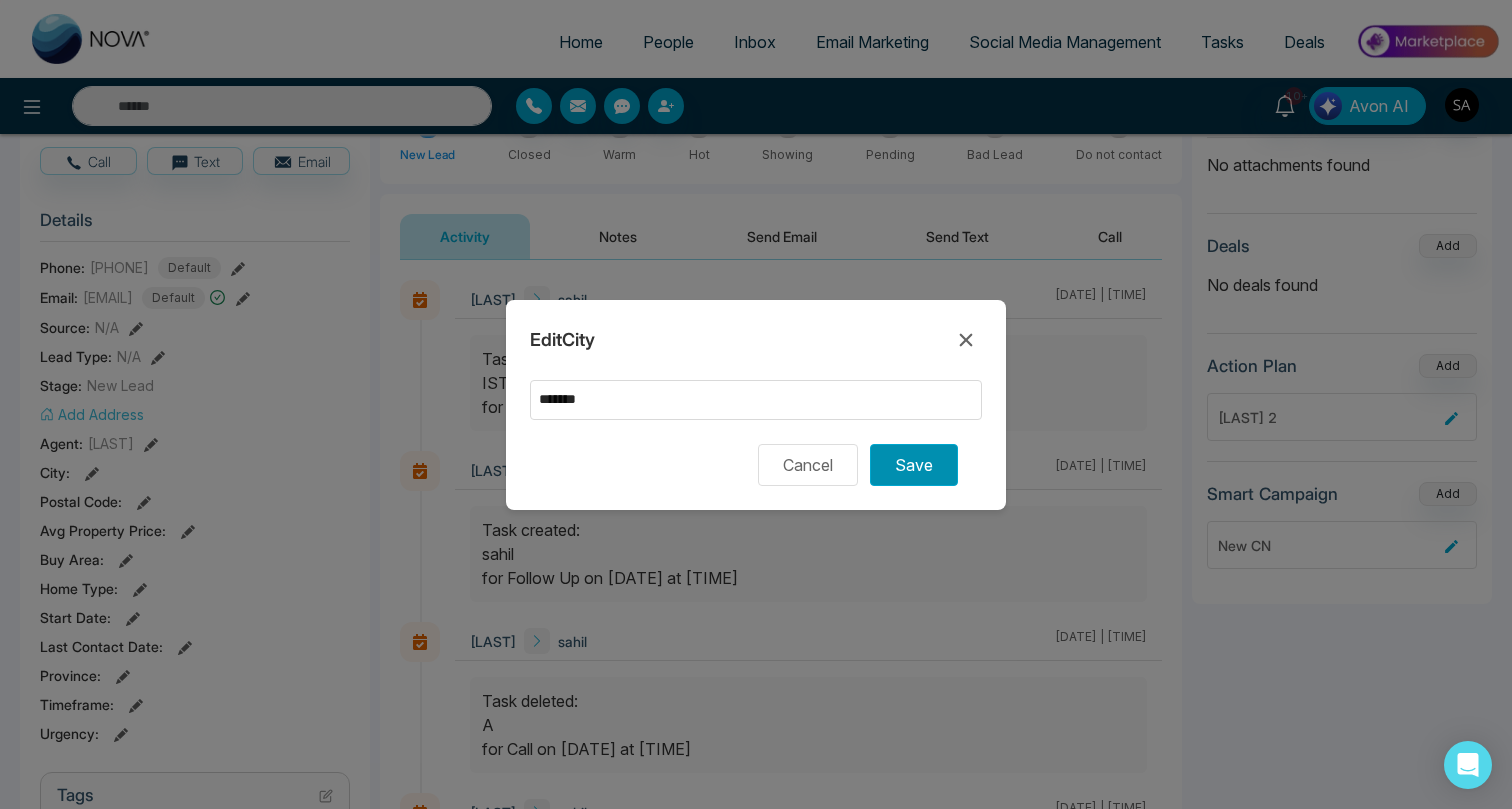click on "Save" at bounding box center [914, 465] 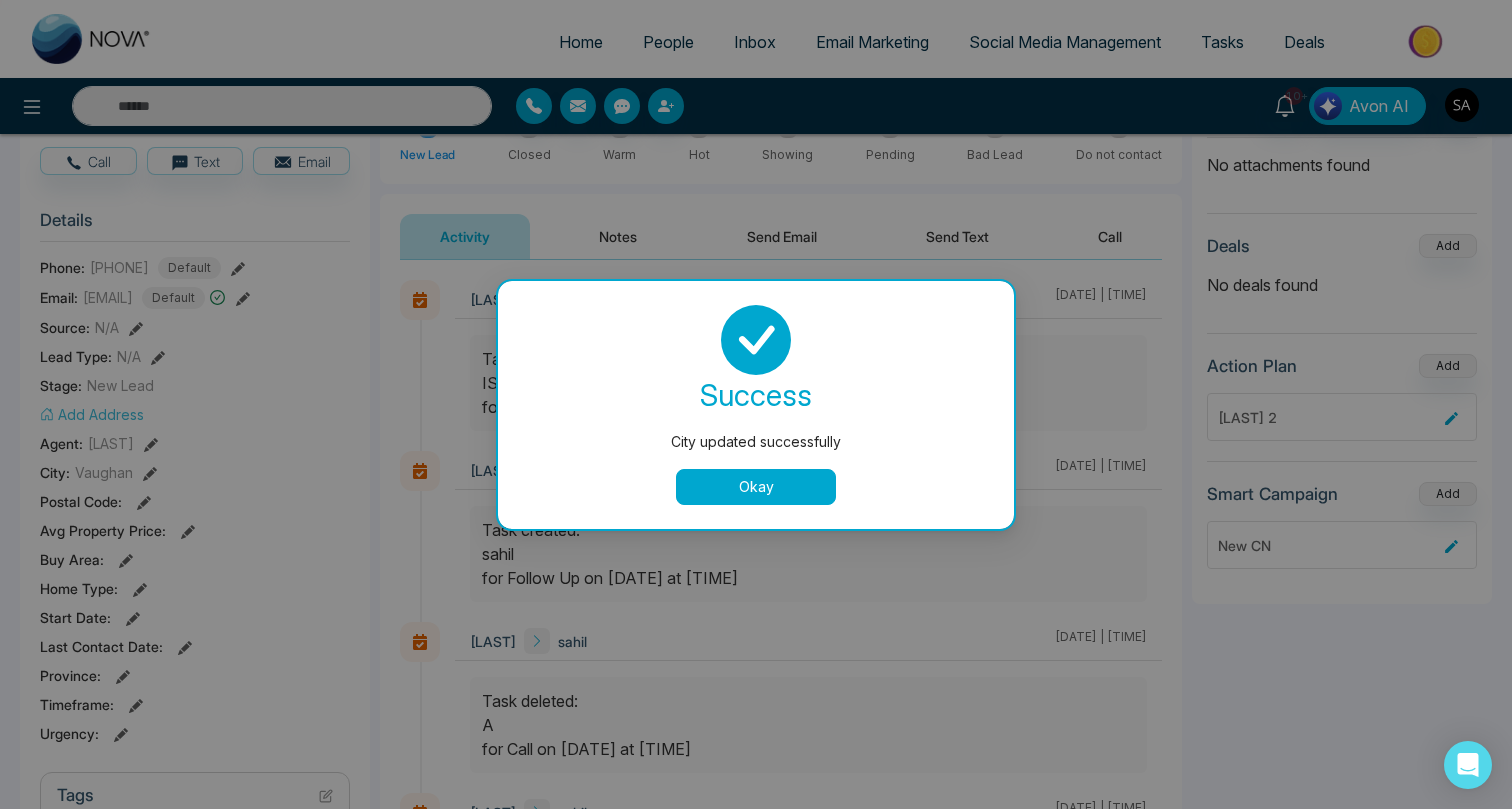 click on "Okay" at bounding box center [756, 487] 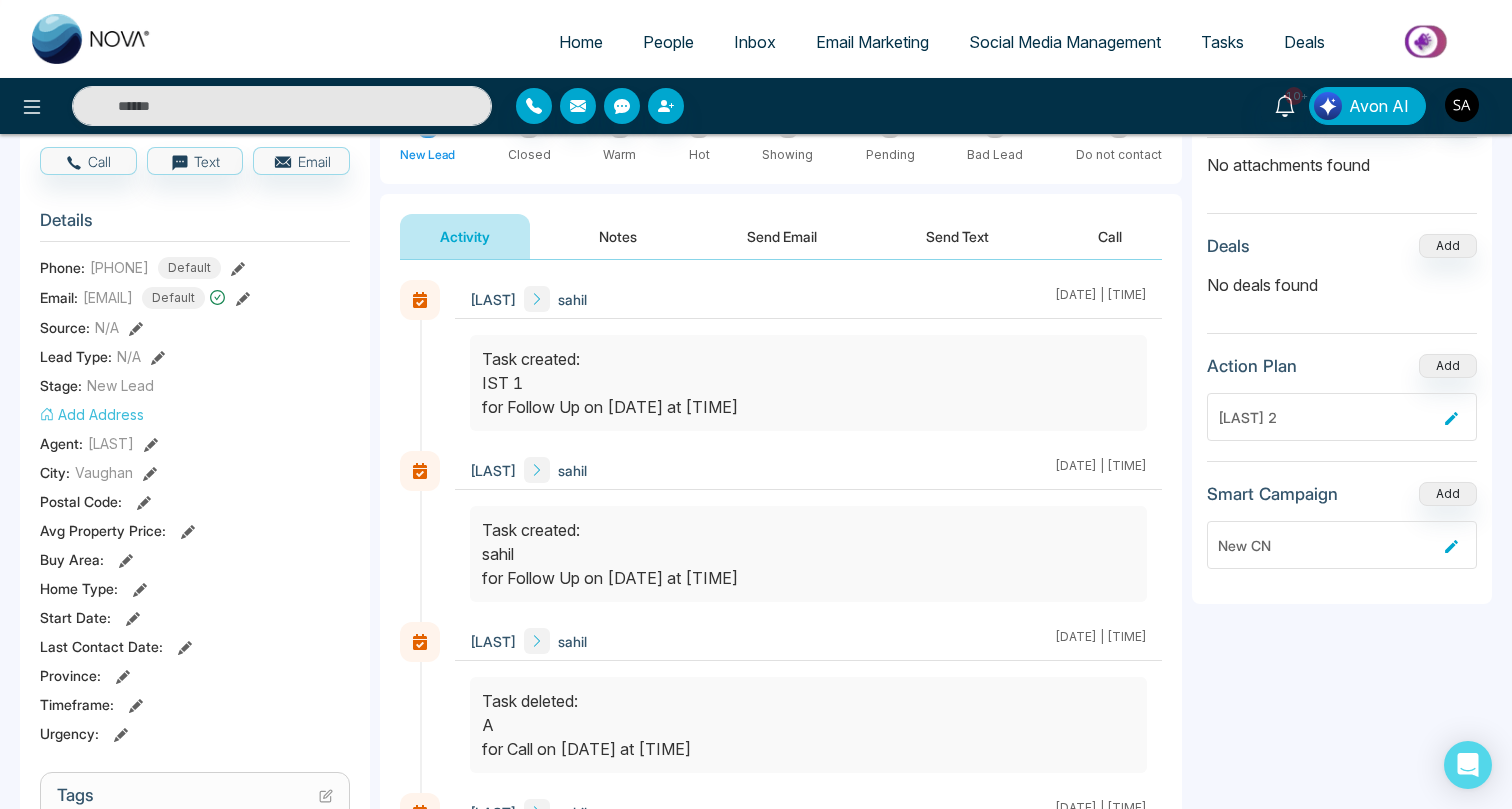 scroll, scrollTop: 0, scrollLeft: 0, axis: both 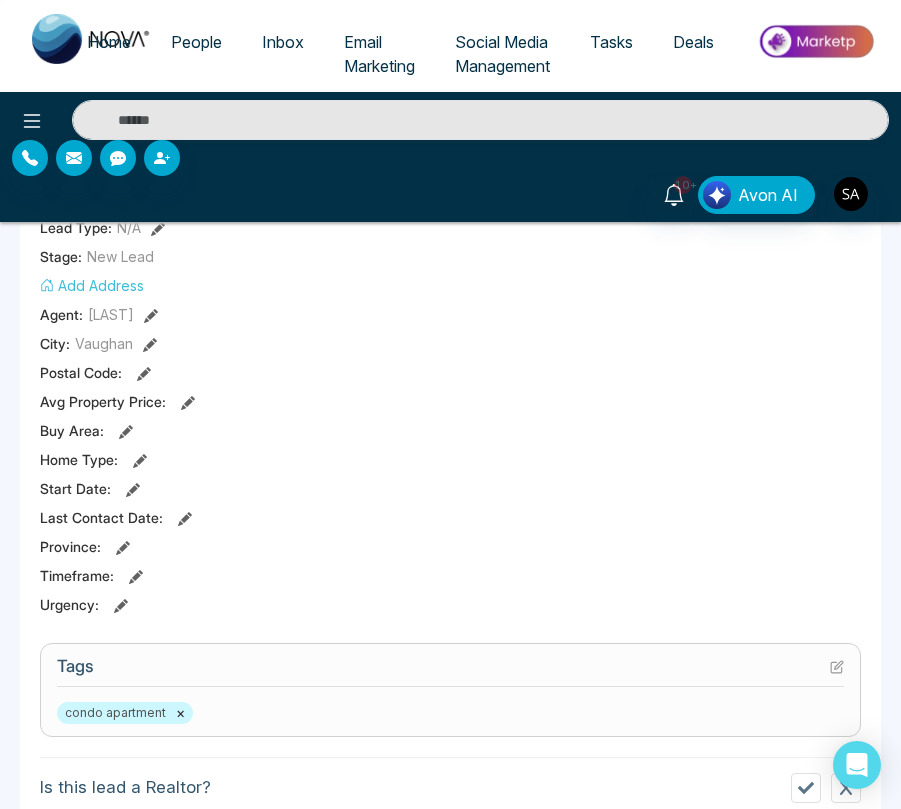 click 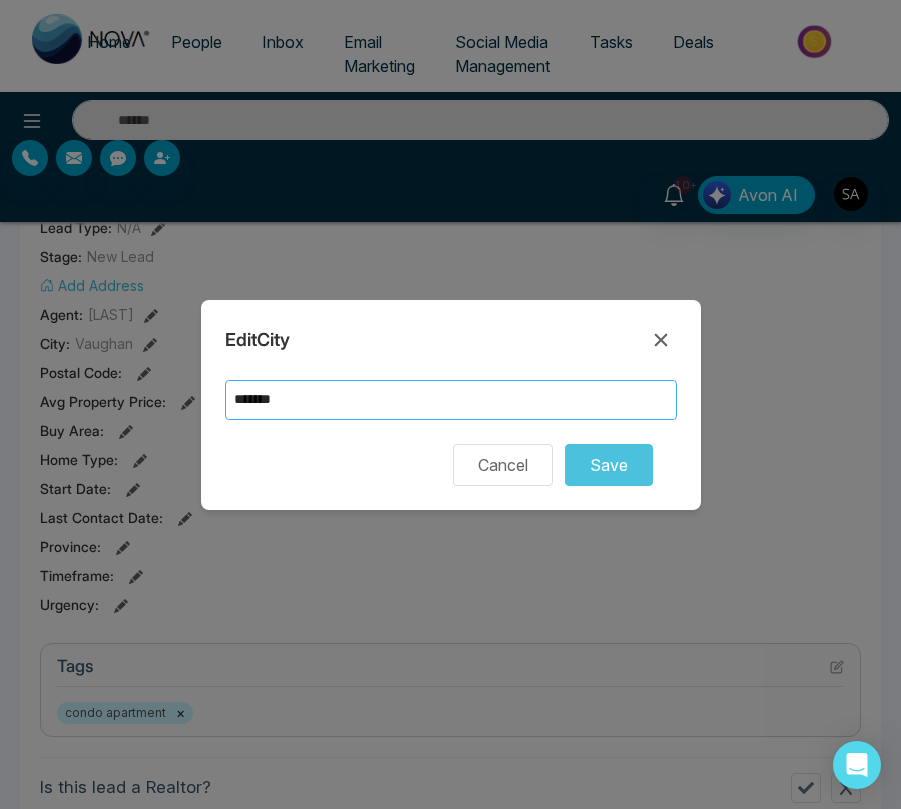 click on "*******" at bounding box center (451, 400) 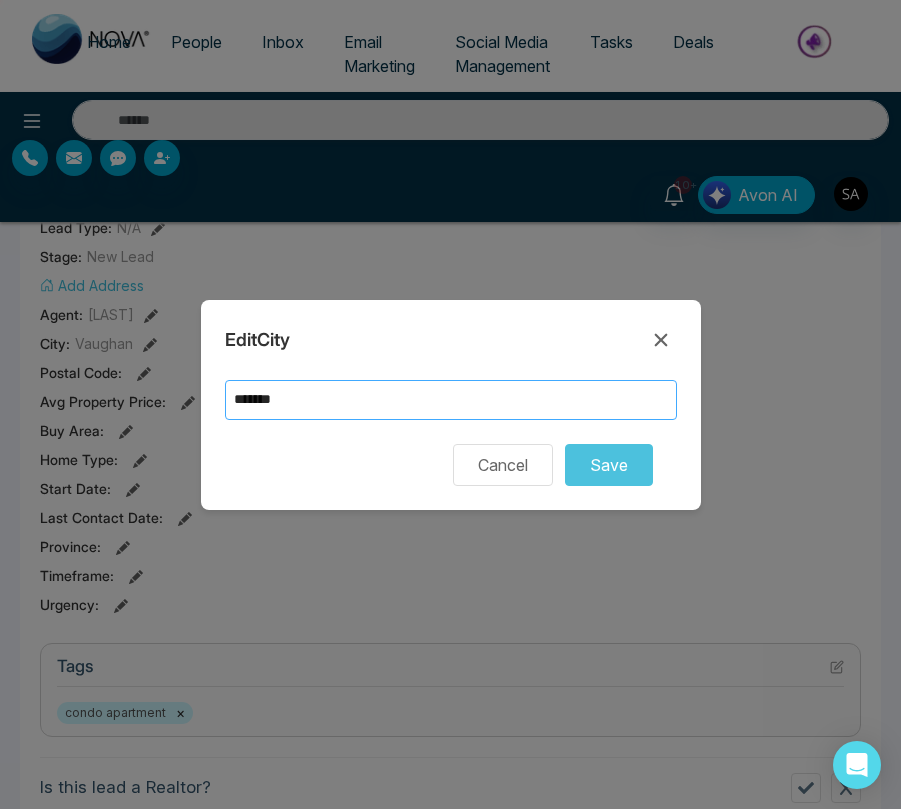 click on "*******" at bounding box center [451, 400] 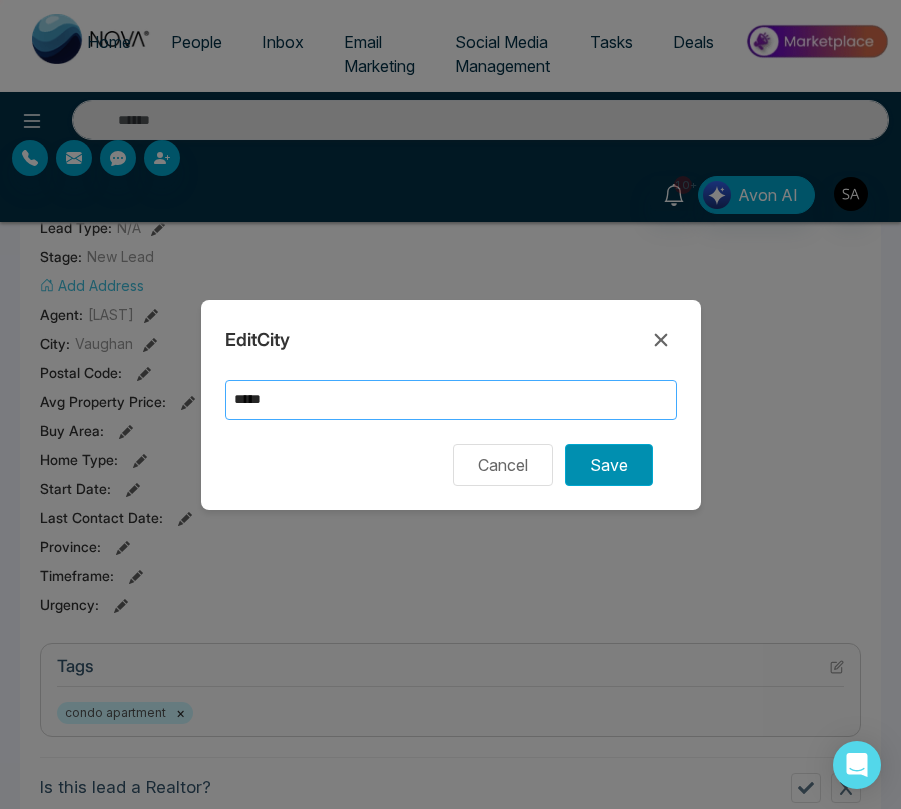 type on "*****" 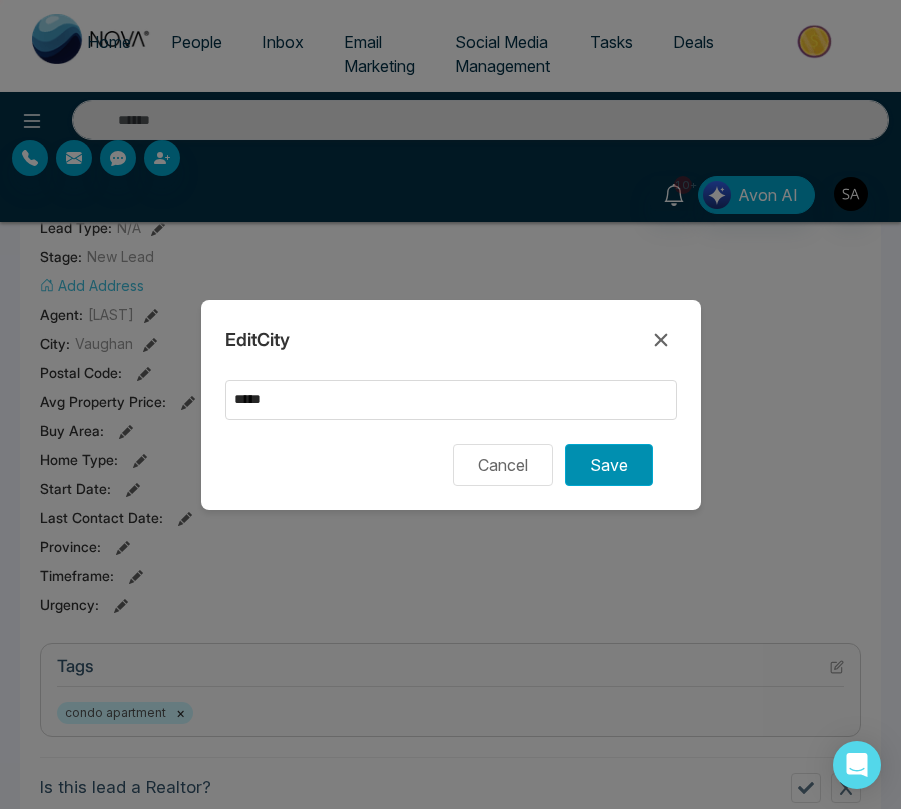 click on "Save" at bounding box center [609, 465] 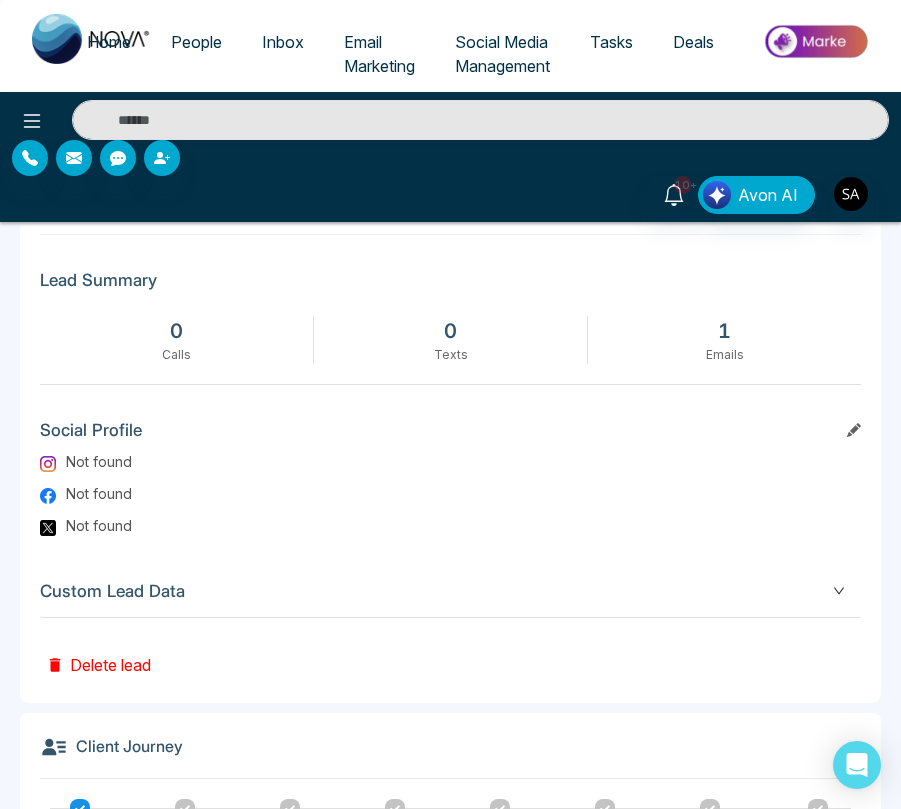 scroll, scrollTop: 0, scrollLeft: 0, axis: both 